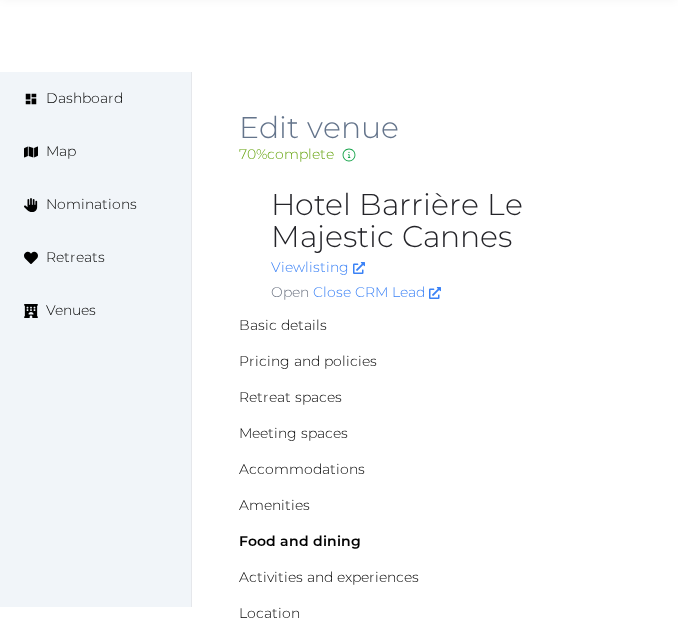 scroll, scrollTop: 2100, scrollLeft: 0, axis: vertical 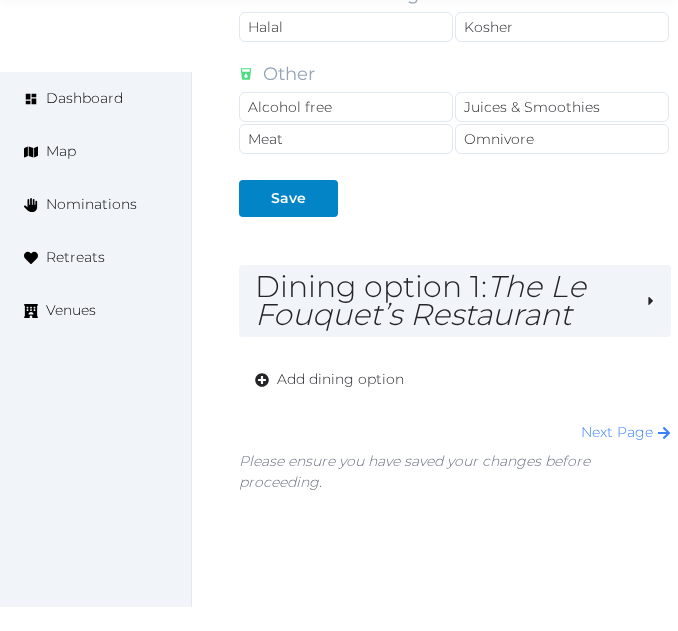 drag, startPoint x: 634, startPoint y: 222, endPoint x: 692, endPoint y: 214, distance: 58.549126 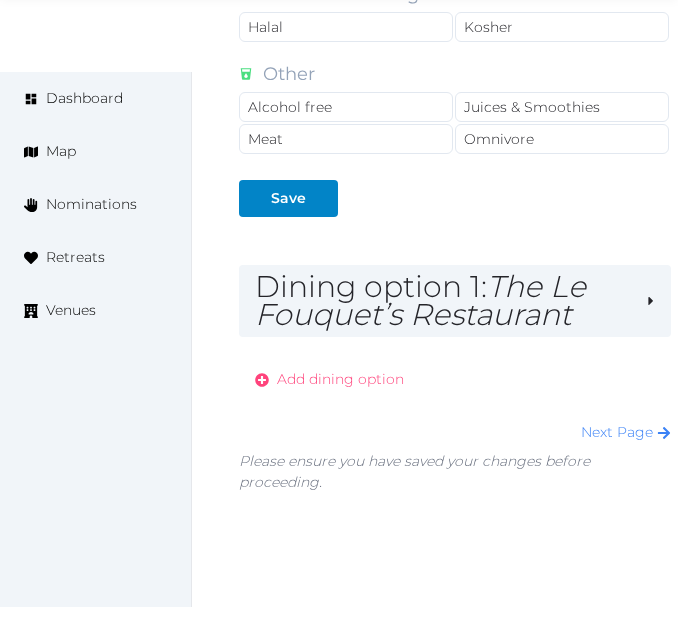 click on "Add dining option" at bounding box center (340, 379) 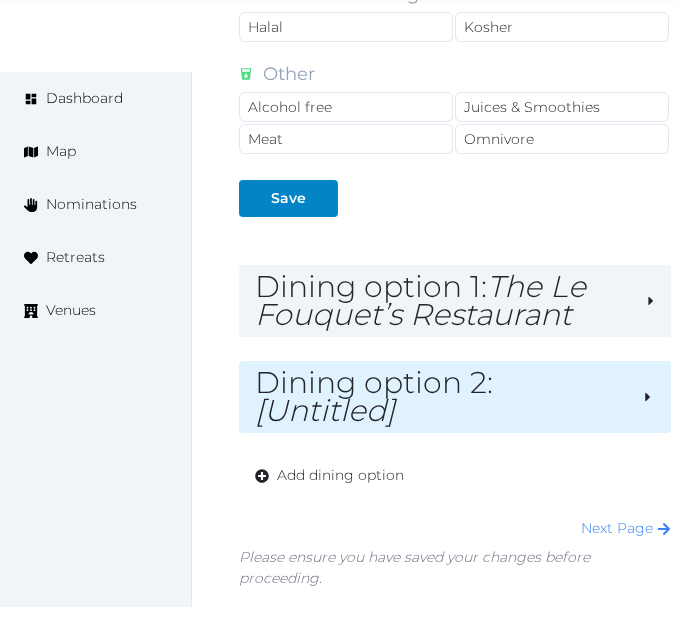 click on "[Untitled]" at bounding box center (325, 410) 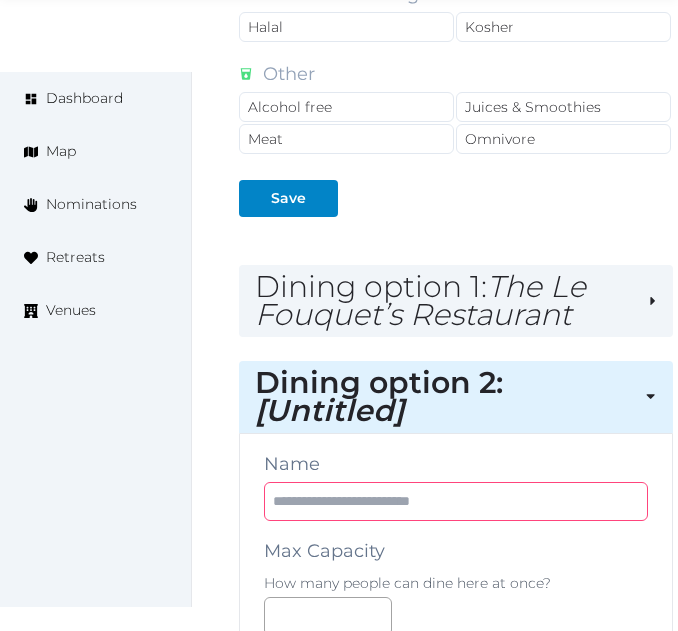 click at bounding box center [456, 501] 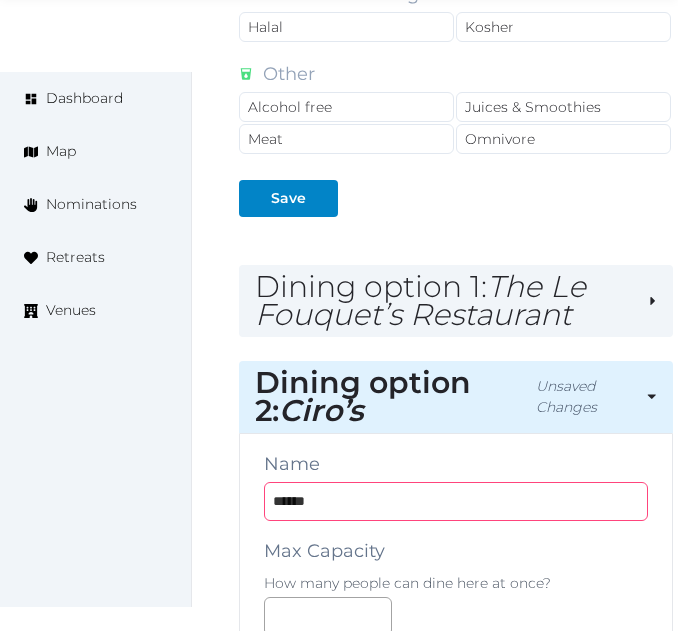 type on "******" 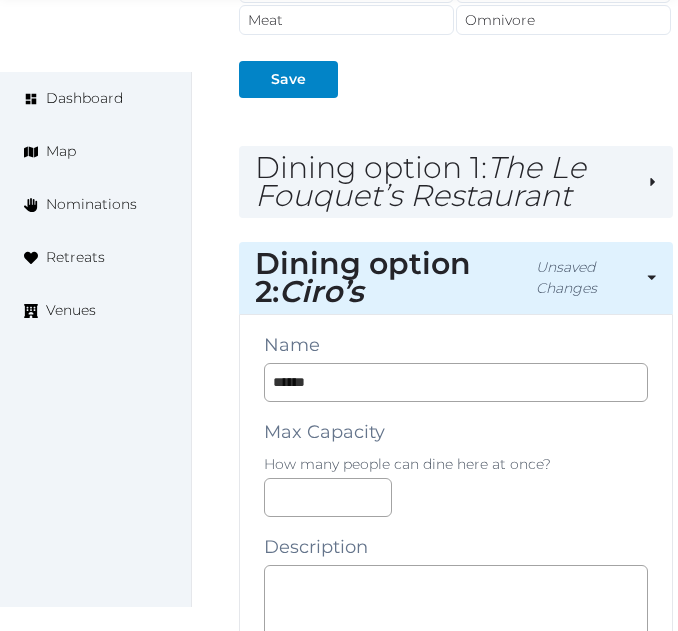 scroll, scrollTop: 2400, scrollLeft: 0, axis: vertical 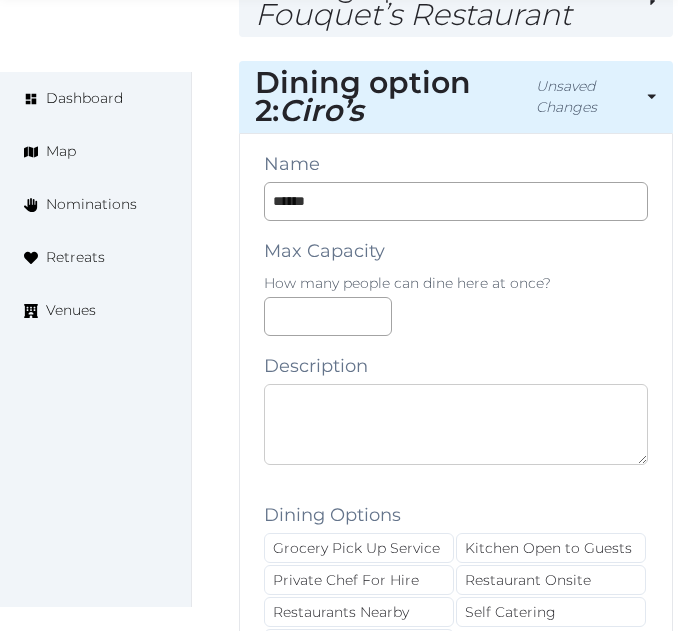 paste on "**********" 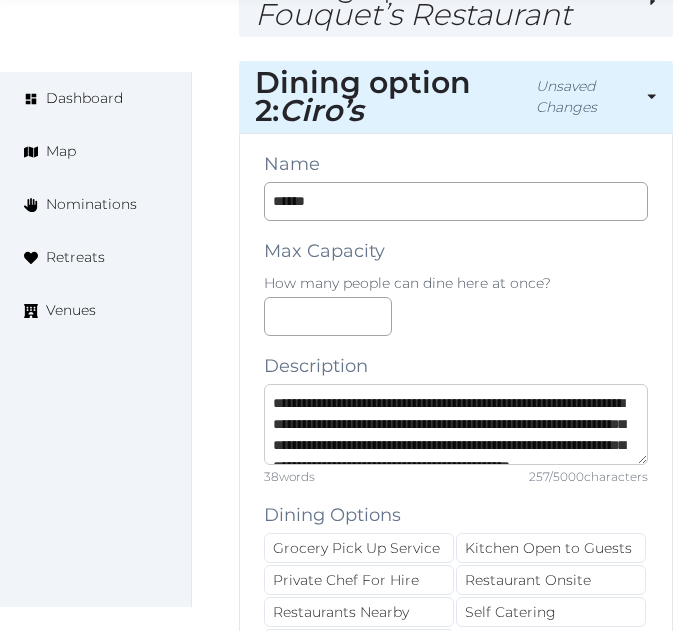 click on "**********" at bounding box center [456, 424] 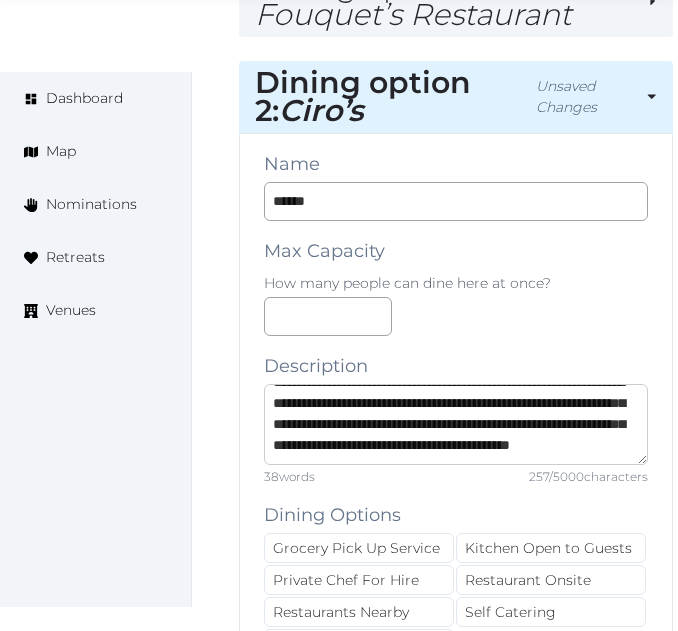 type on "**********" 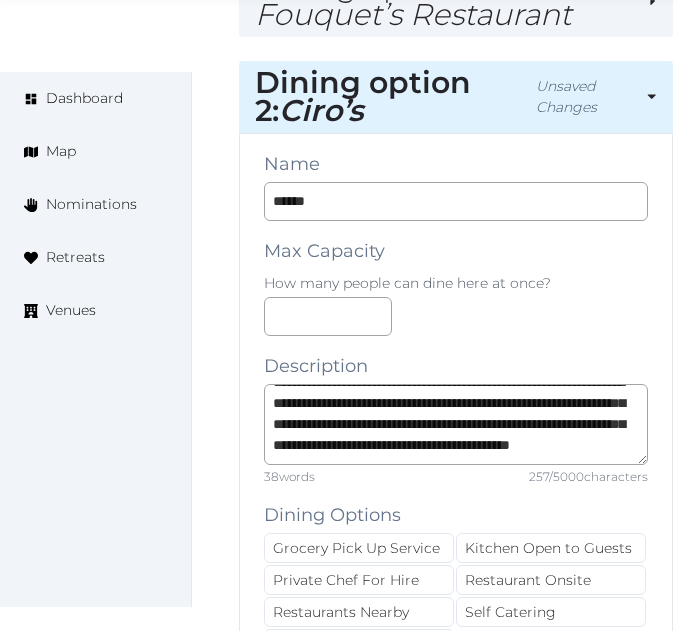 scroll, scrollTop: 63, scrollLeft: 0, axis: vertical 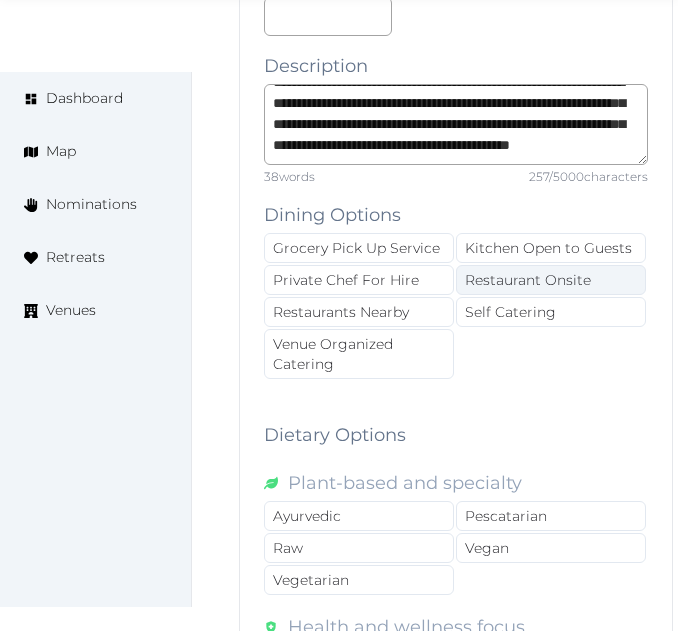 click on "Restaurant Onsite" at bounding box center [551, 280] 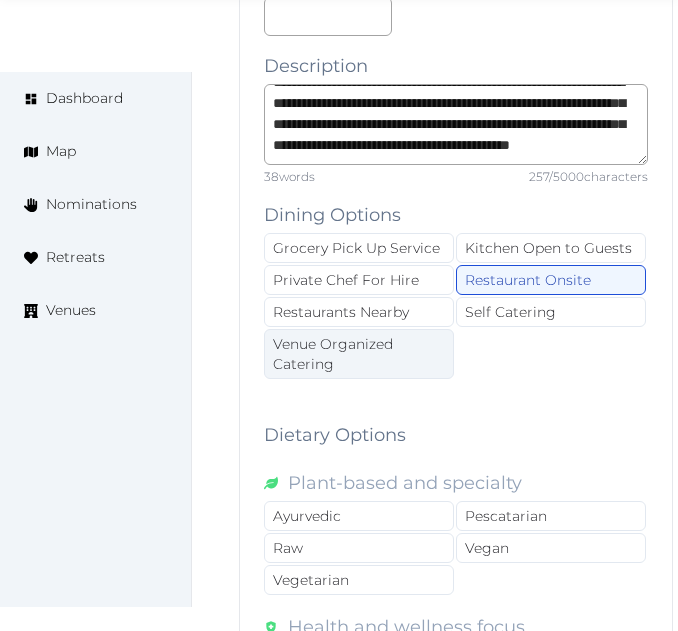 click on "Venue Organized Catering" at bounding box center [359, 354] 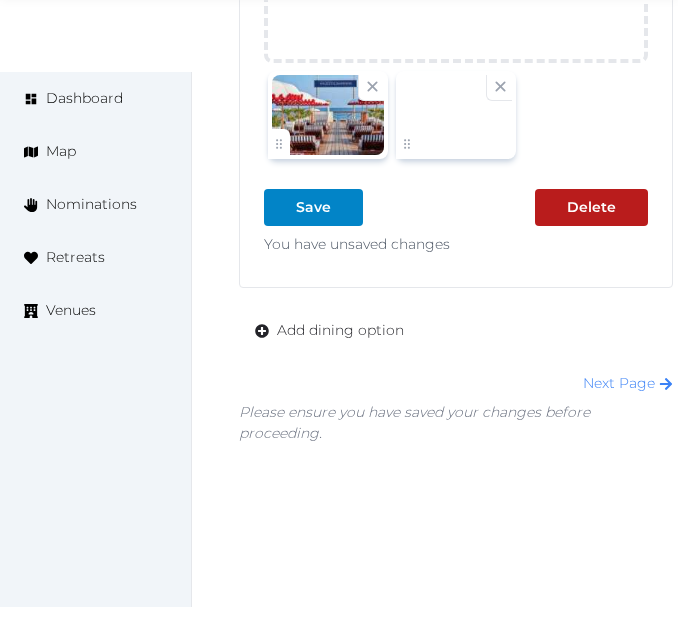 scroll, scrollTop: 3949, scrollLeft: 0, axis: vertical 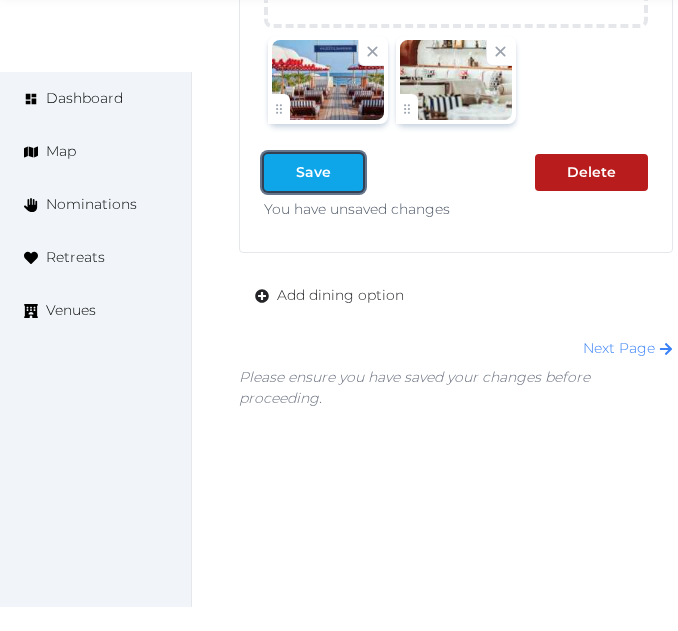 click at bounding box center [347, 172] 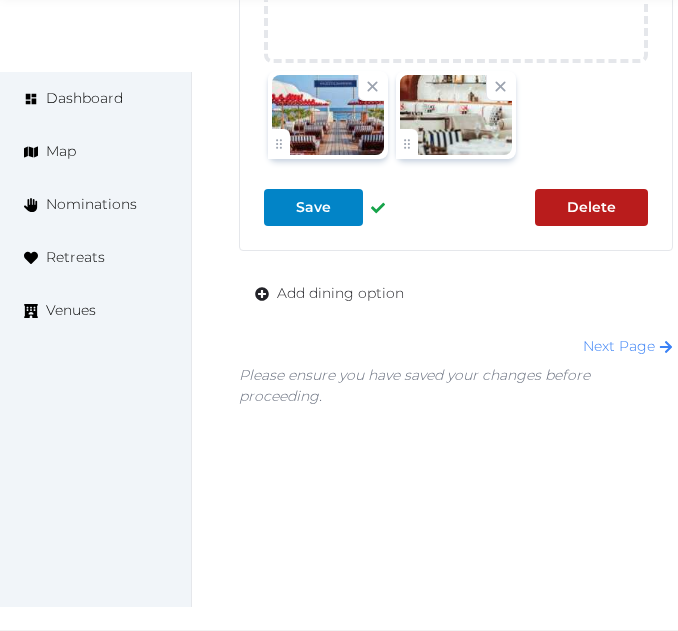 scroll, scrollTop: 3886, scrollLeft: 0, axis: vertical 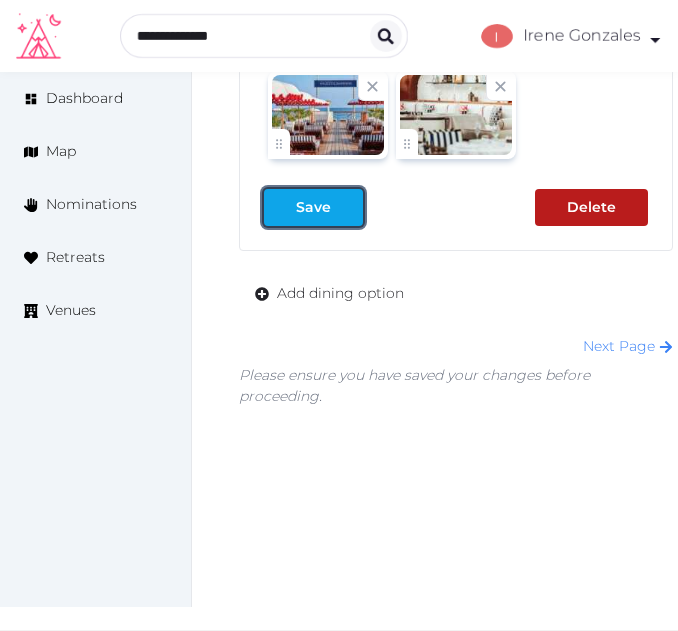 drag, startPoint x: 344, startPoint y: 202, endPoint x: 349, endPoint y: 213, distance: 12.083046 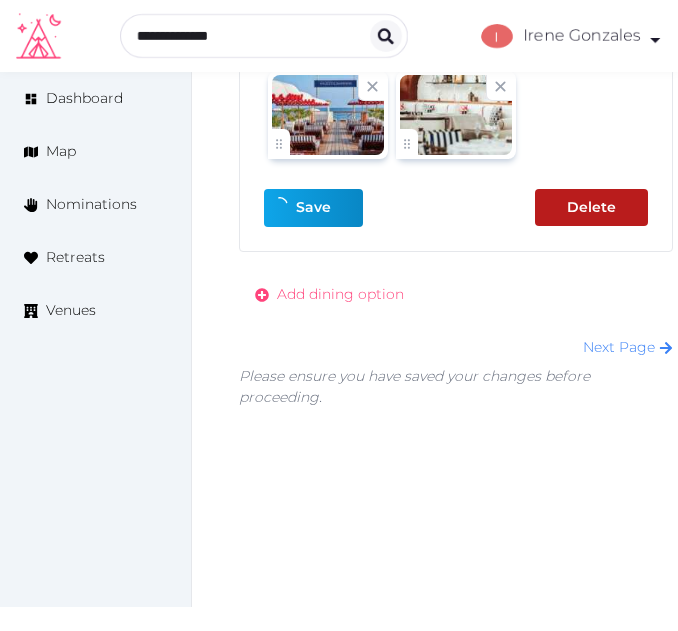 click on "Add dining option" at bounding box center [340, 294] 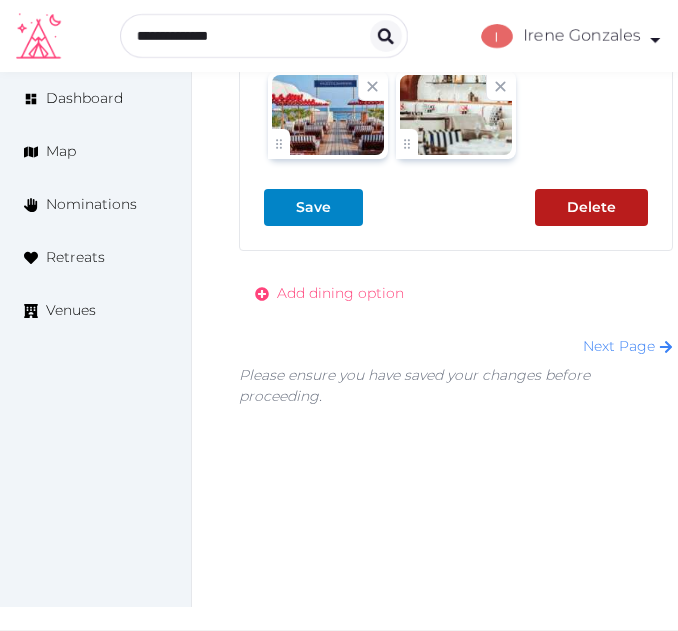 click on "Add dining option" at bounding box center [340, 293] 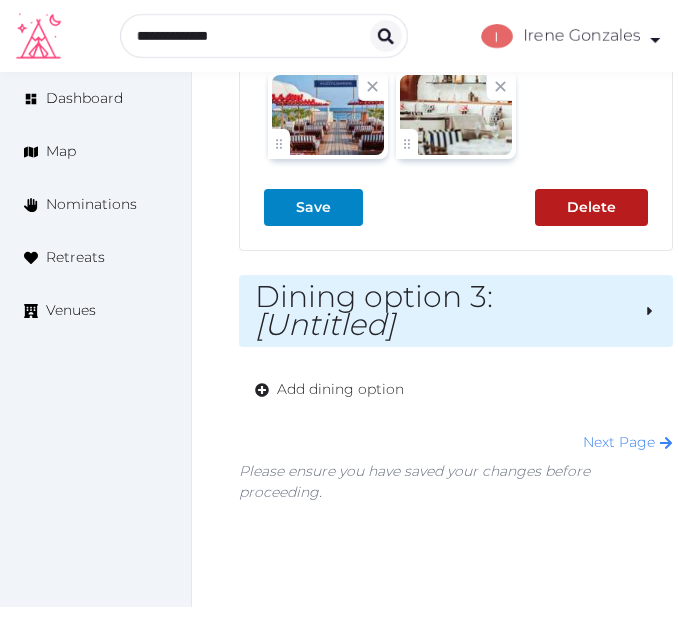 click on "Dining option 3 :  [Untitled]" at bounding box center [441, 311] 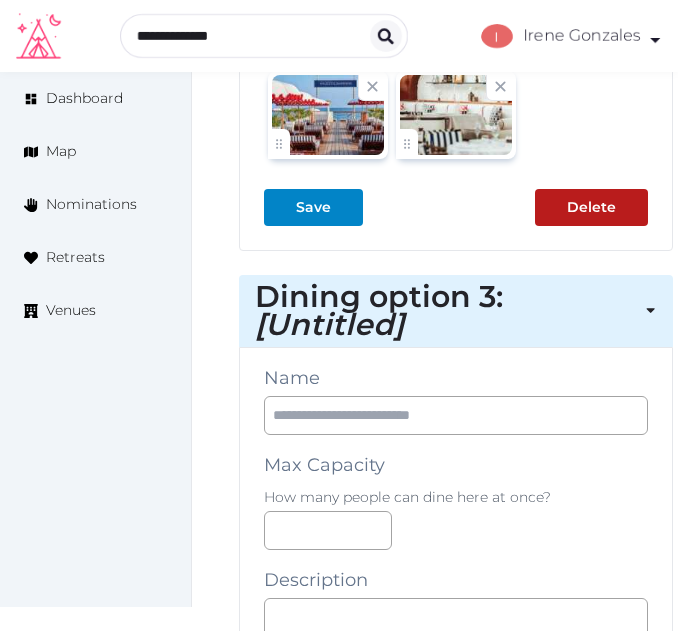 click on "Name Max Capacity How many people can dine here at once? Description Dining Options Grocery Pick Up Service Kitchen Open to Guests Private Chef For Hire Restaurant Onsite Restaurants Nearby Self Catering Venue Organized Catering Dietary Options Plant-based and specialty Ayurvedic Pescatarian Raw Vegan Vegetarian Health and wellness focus Dairy free Farm to Table Gluten Free Keto Low Carb Nut free Organic Cultural and religious Halal Kosher Other Alcohol free Juices & Smoothies Meat Omnivore Photos Up to 10 photos of this dining option. Landscape images work best Drag and drop images, or click here jpeg, png, webp, gif
To pick up a draggable item, press the space bar.
While dragging, use the arrow keys to move the item.
Press space again to drop the item in its new position, or press escape to cancel.
Save Delete" at bounding box center [456, 1112] 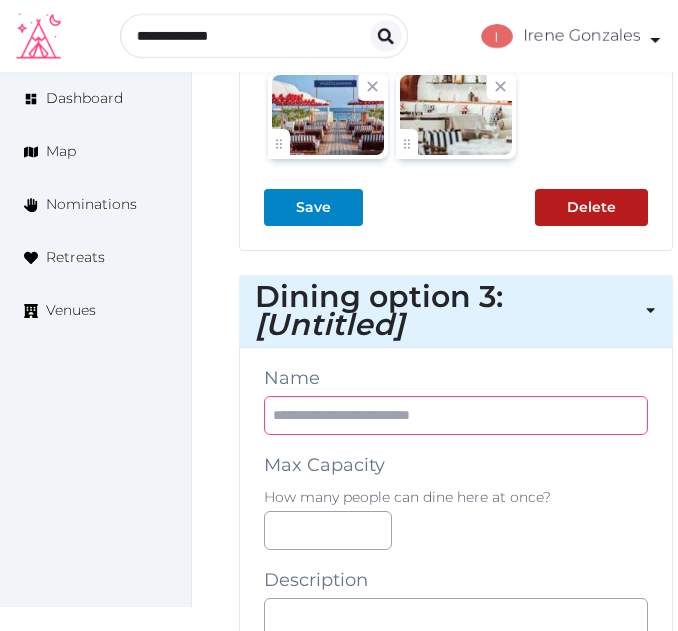 click at bounding box center (456, 415) 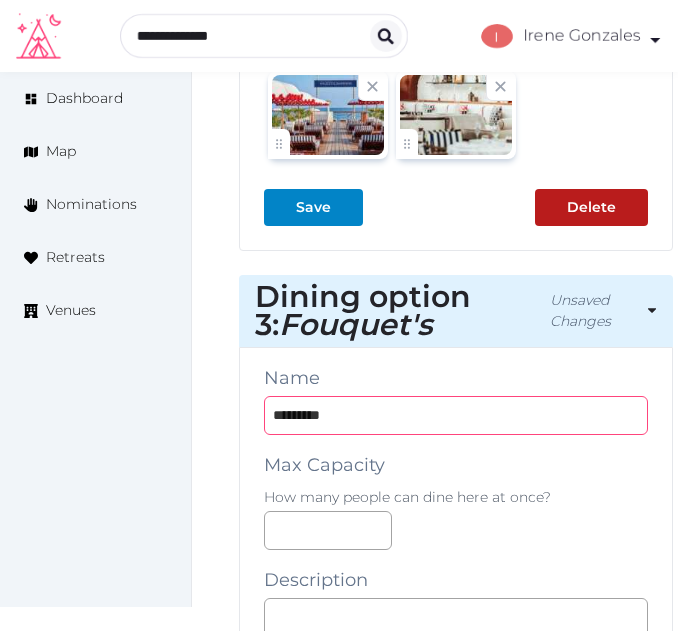 type on "*********" 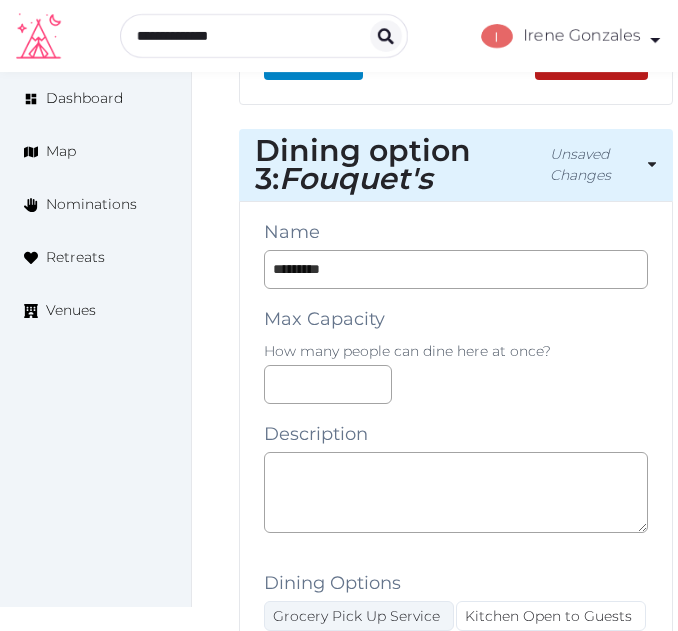 scroll, scrollTop: 4186, scrollLeft: 0, axis: vertical 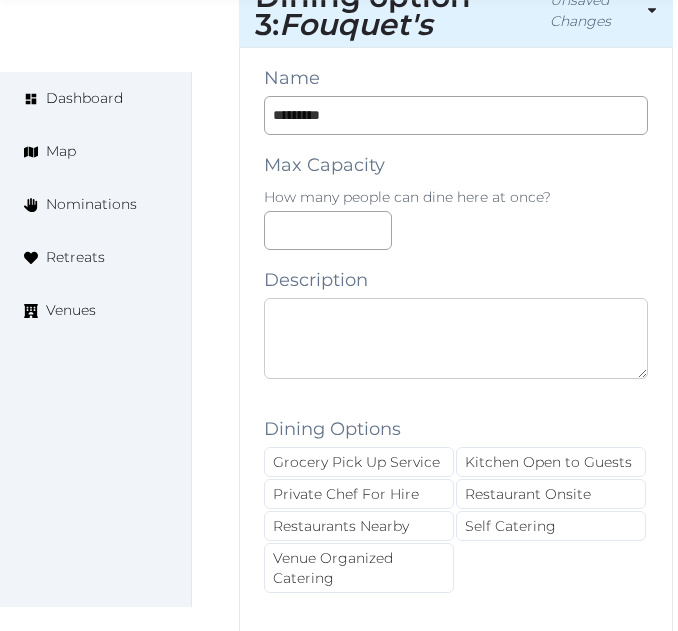 click at bounding box center [456, 338] 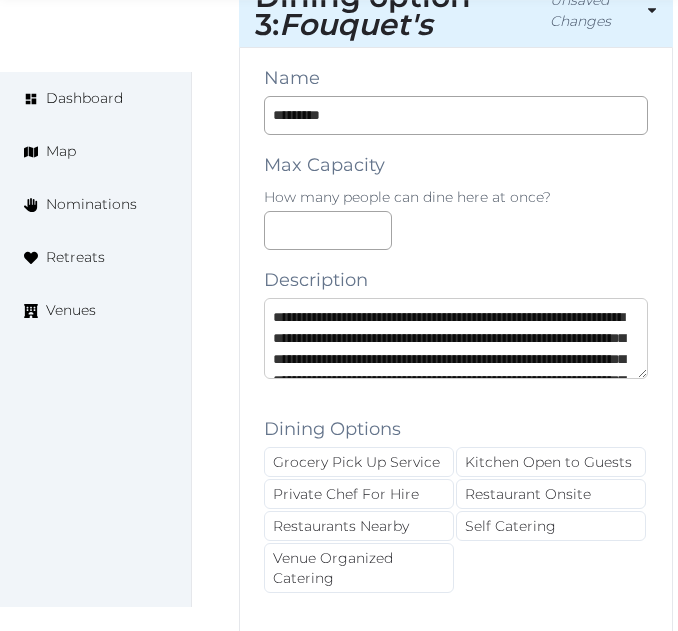 scroll, scrollTop: 200, scrollLeft: 0, axis: vertical 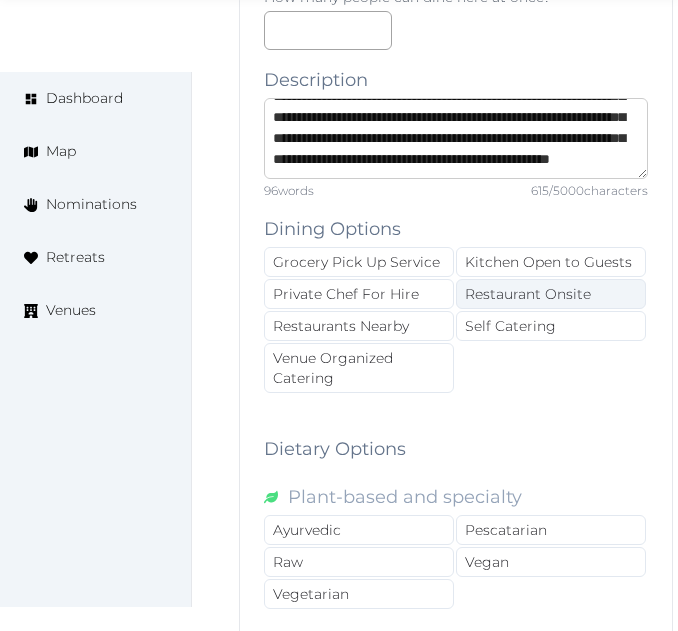 type on "**********" 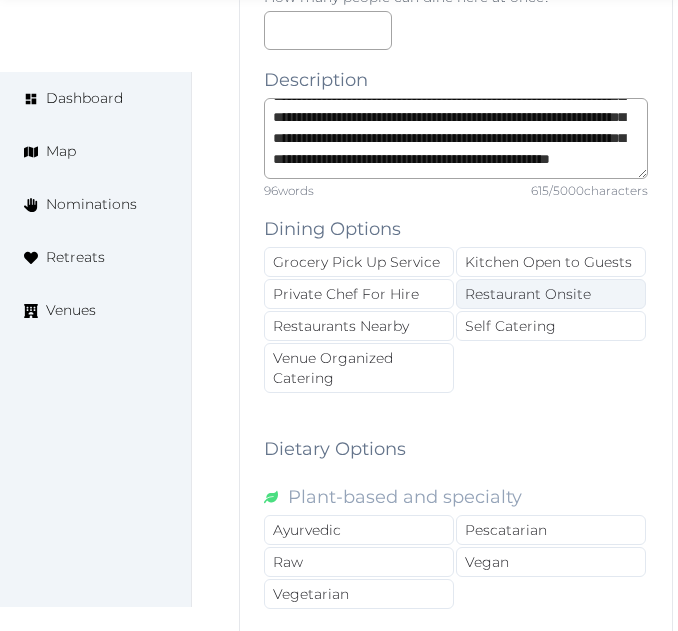 click on "Restaurant Onsite" at bounding box center [551, 294] 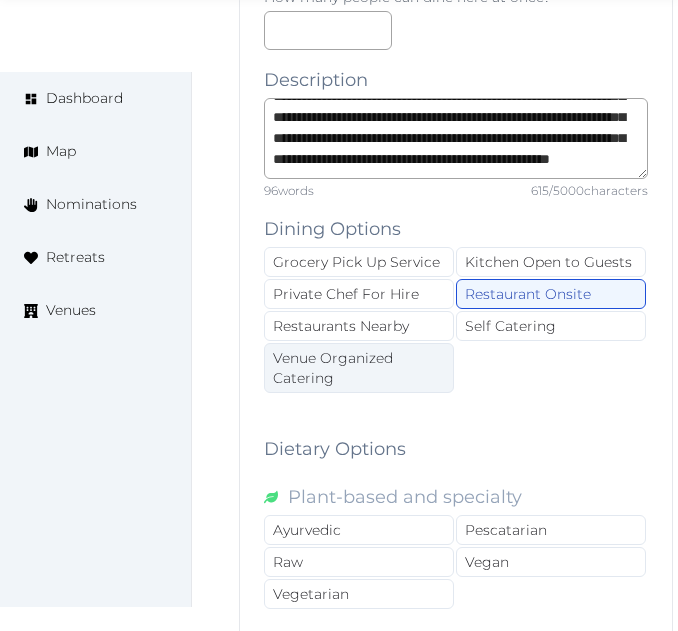 click on "Venue Organized Catering" at bounding box center [359, 368] 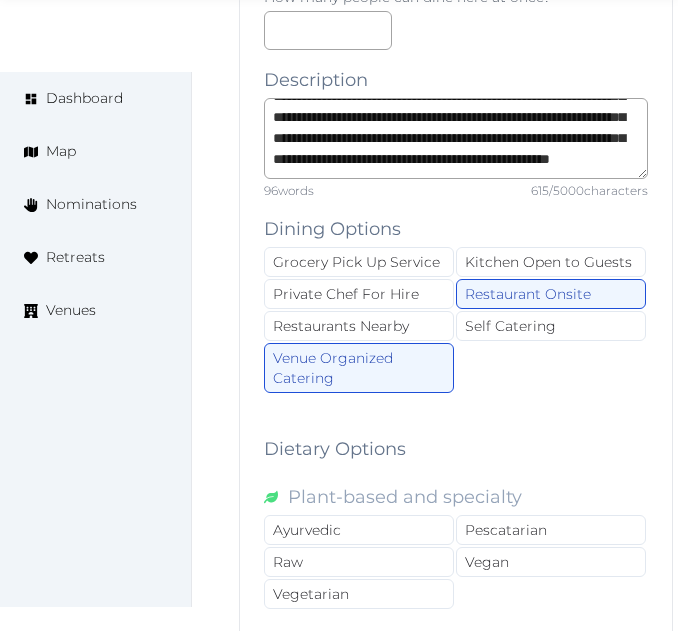 click on "Grocery Pick Up Service Kitchen Open to Guests Private Chef For Hire Restaurant Onsite Restaurants Nearby Self Catering Venue Organized Catering" at bounding box center (456, 321) 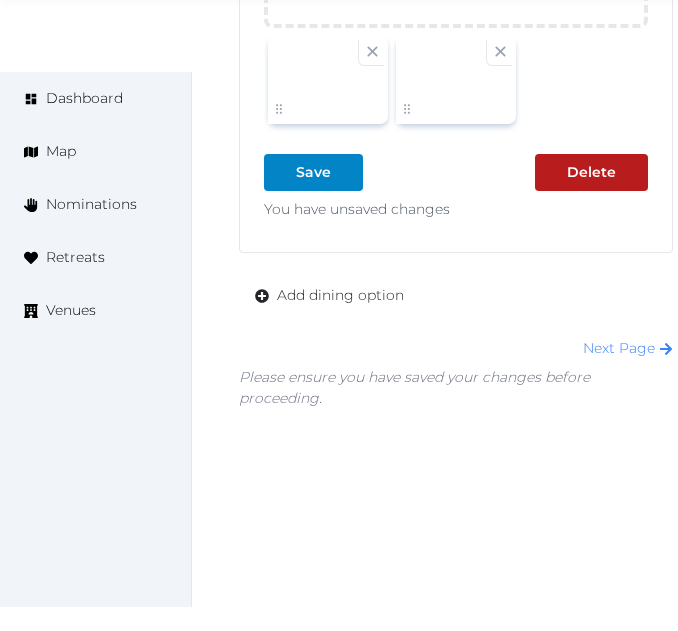 scroll, scrollTop: 5651, scrollLeft: 0, axis: vertical 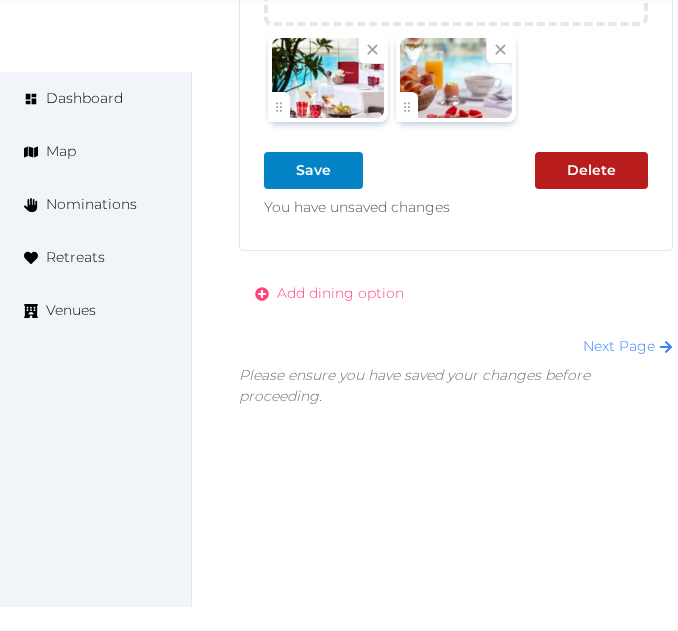 click on "Add dining option" at bounding box center [340, 293] 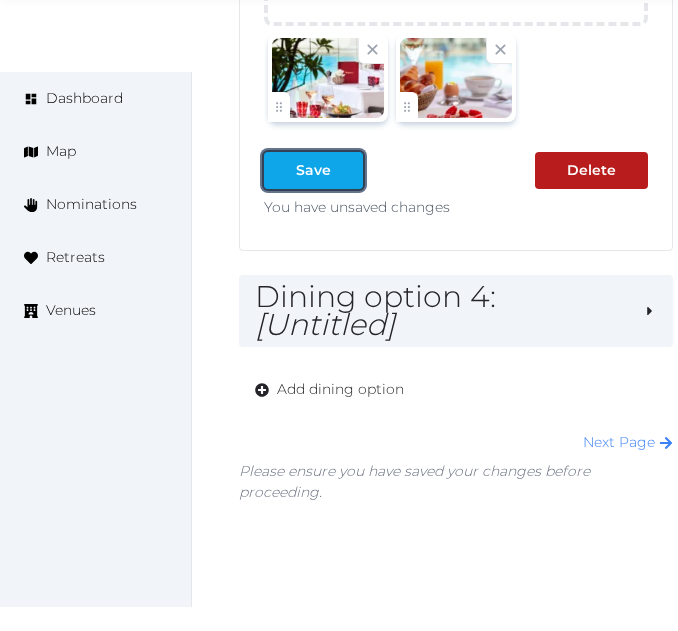 click on "Save" at bounding box center (313, 170) 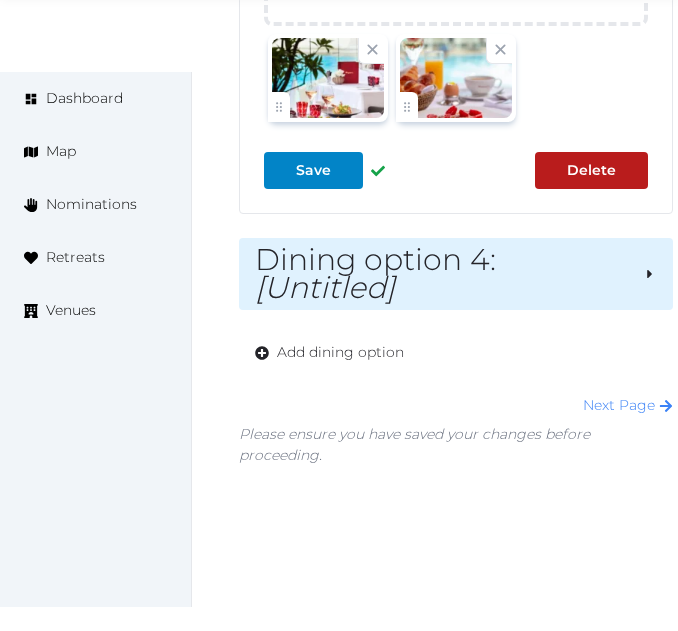 click on "Dining option 4 :  [Untitled]" at bounding box center [441, 274] 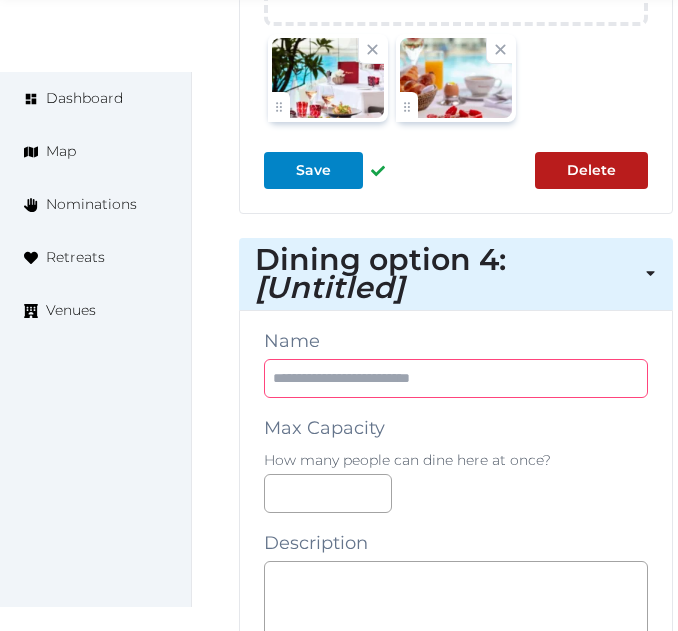 click at bounding box center [456, 378] 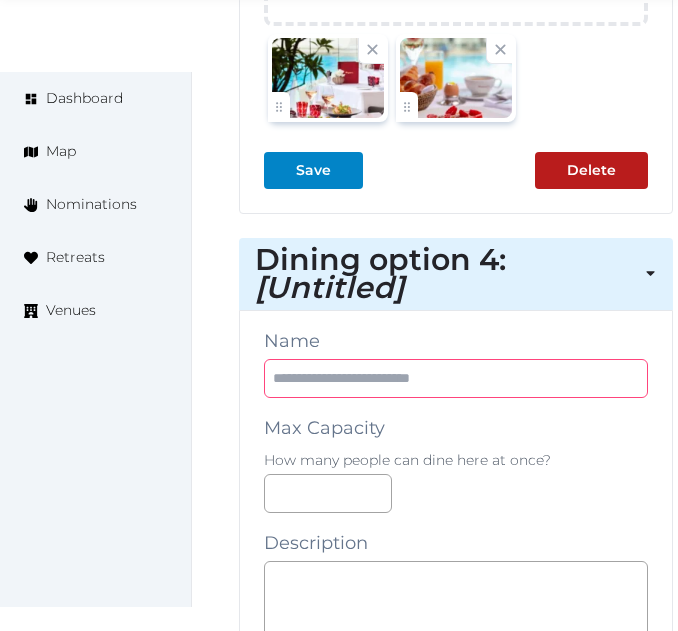 paste on "**********" 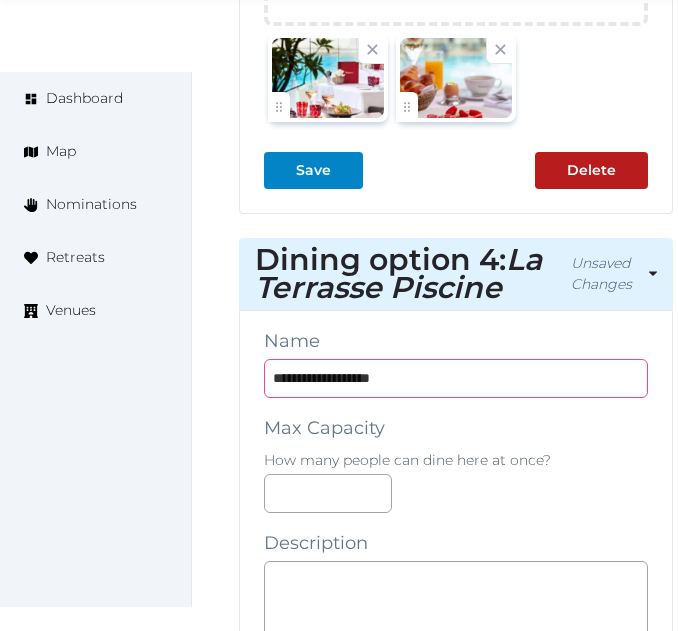 type on "**********" 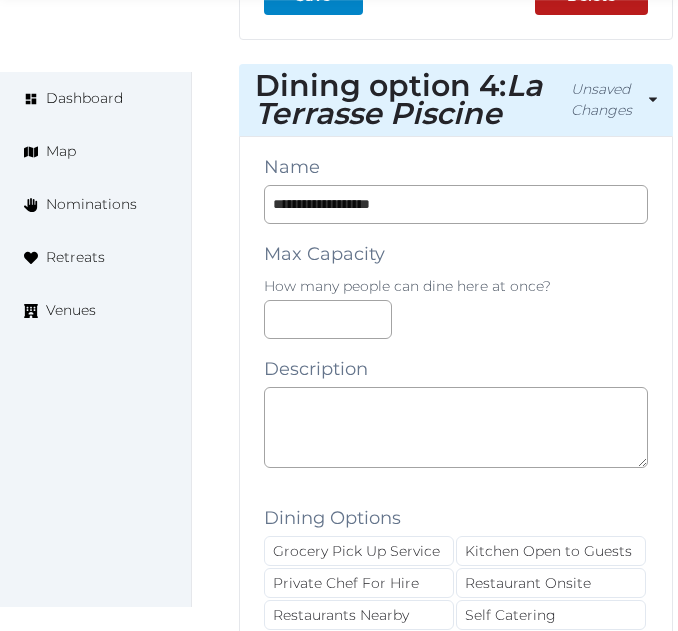 scroll, scrollTop: 5851, scrollLeft: 0, axis: vertical 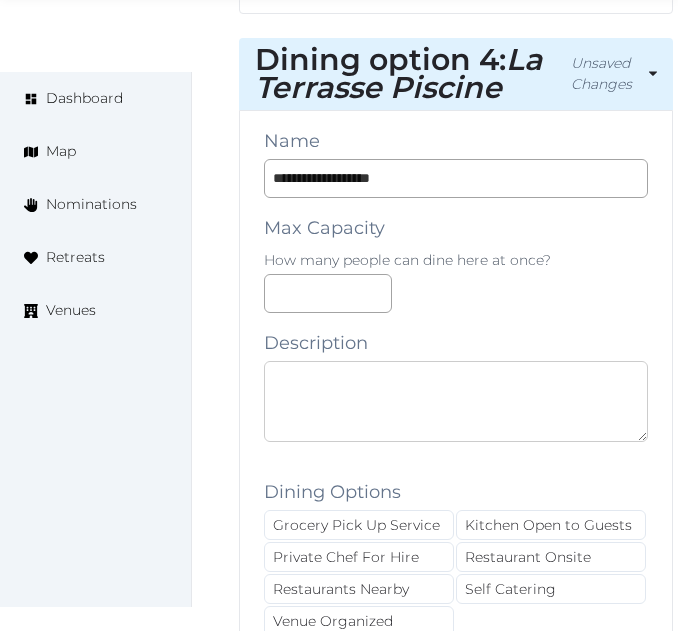 click at bounding box center [456, 401] 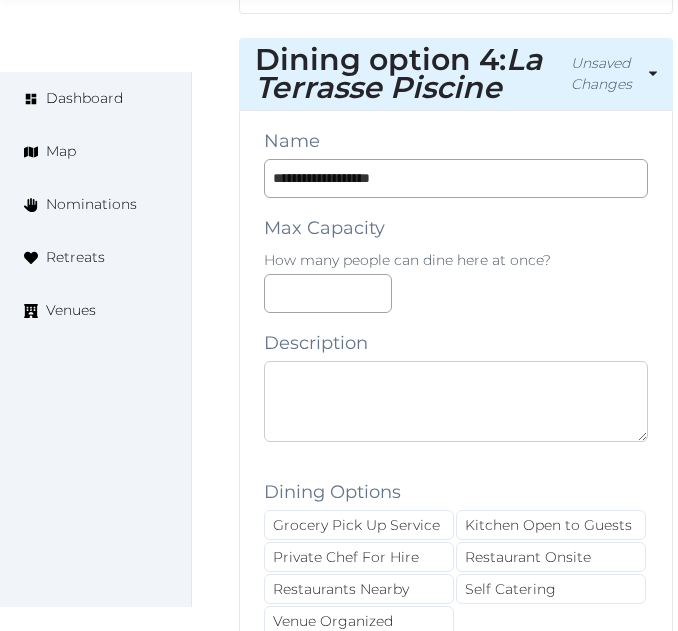 paste on "**********" 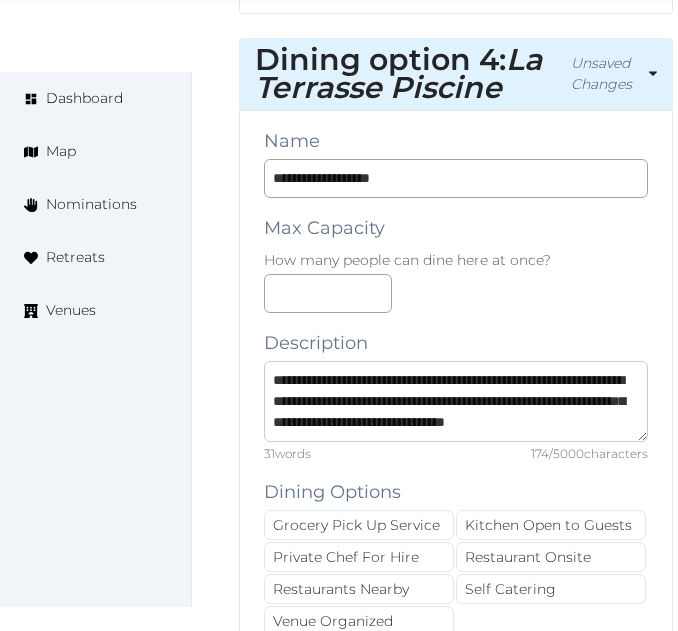 scroll, scrollTop: 53, scrollLeft: 0, axis: vertical 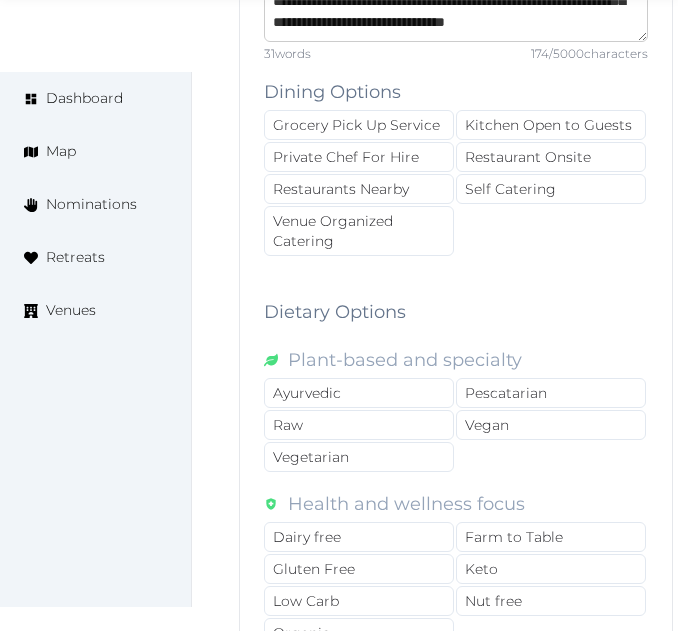 type on "**********" 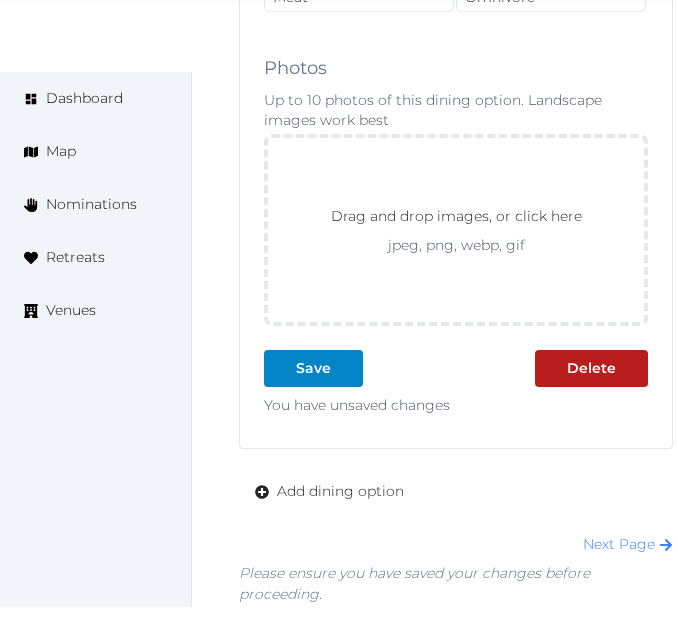 scroll, scrollTop: 7251, scrollLeft: 0, axis: vertical 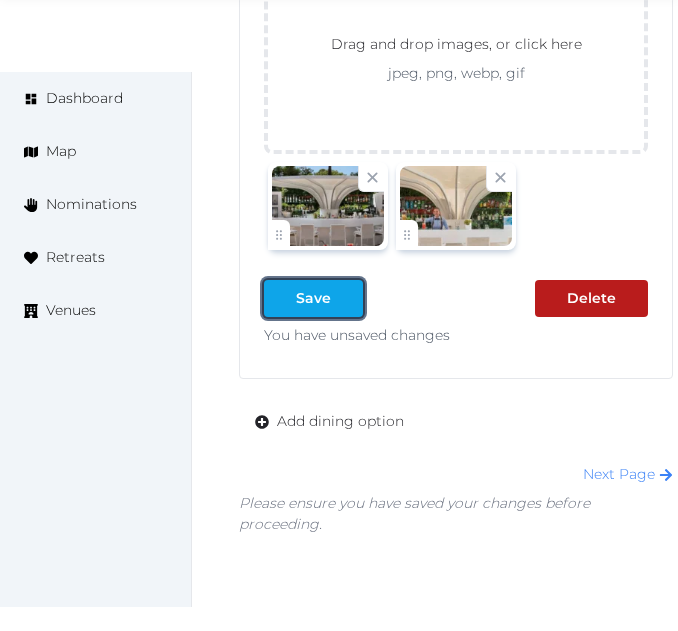 click on "Save" at bounding box center (313, 298) 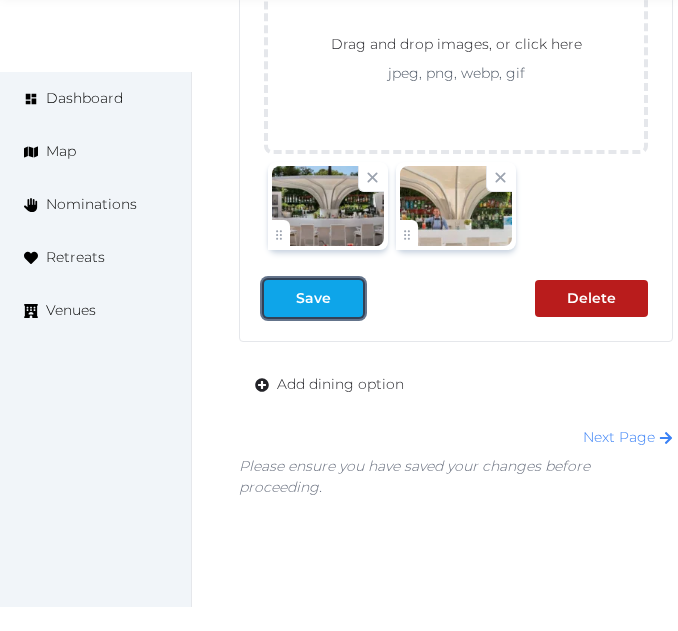 click on "Save" at bounding box center [313, 298] 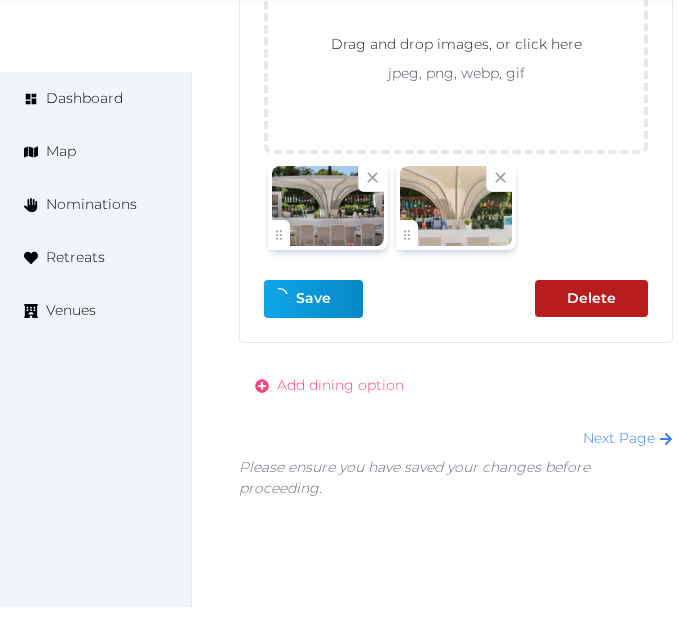 click on "Add dining option" at bounding box center (340, 385) 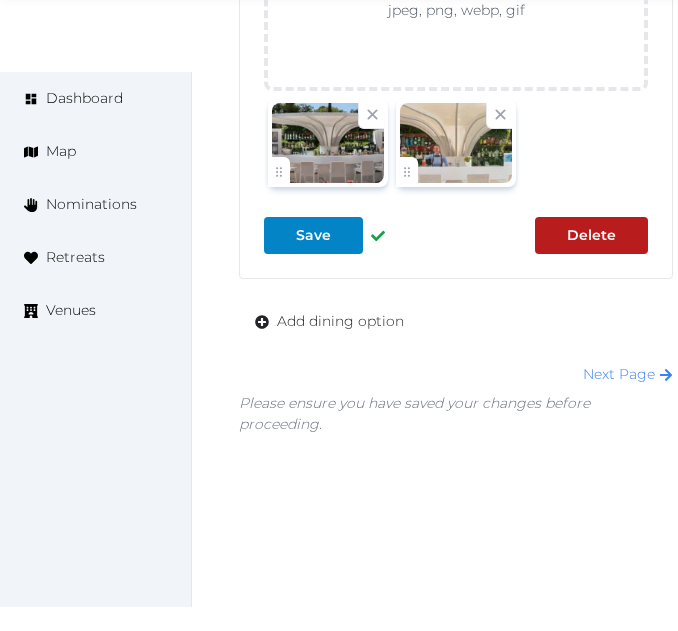 scroll, scrollTop: 7342, scrollLeft: 0, axis: vertical 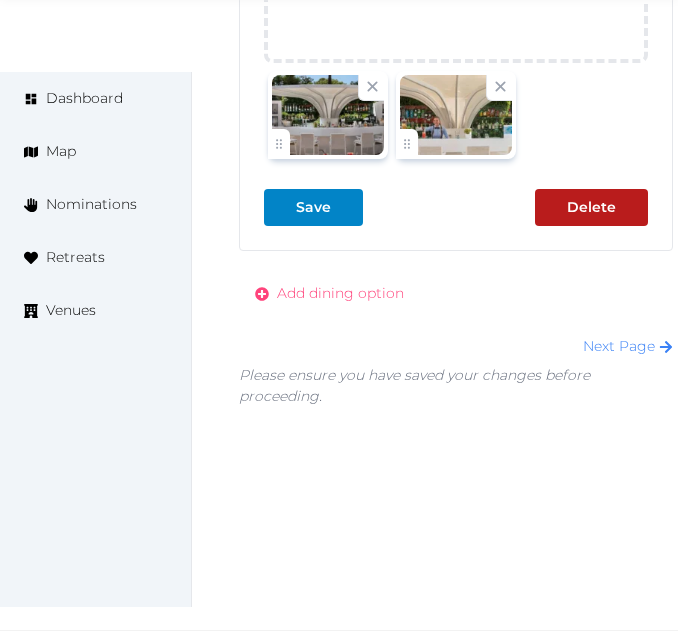 click on "Add dining option" at bounding box center (340, 293) 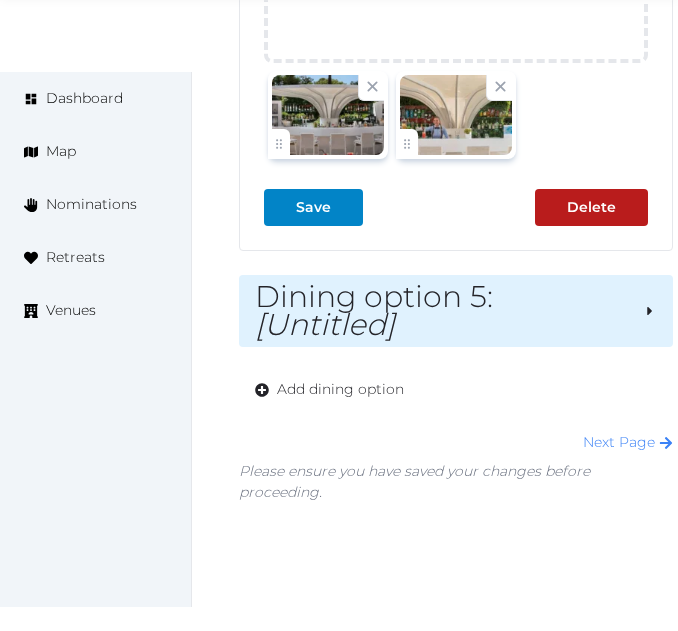 click on "Dining option 5 :  [Untitled]" at bounding box center [441, 311] 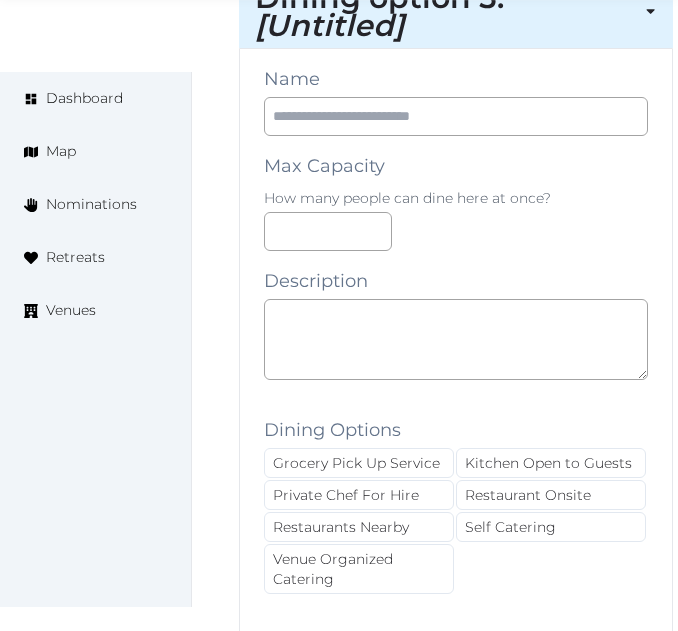 scroll, scrollTop: 7642, scrollLeft: 0, axis: vertical 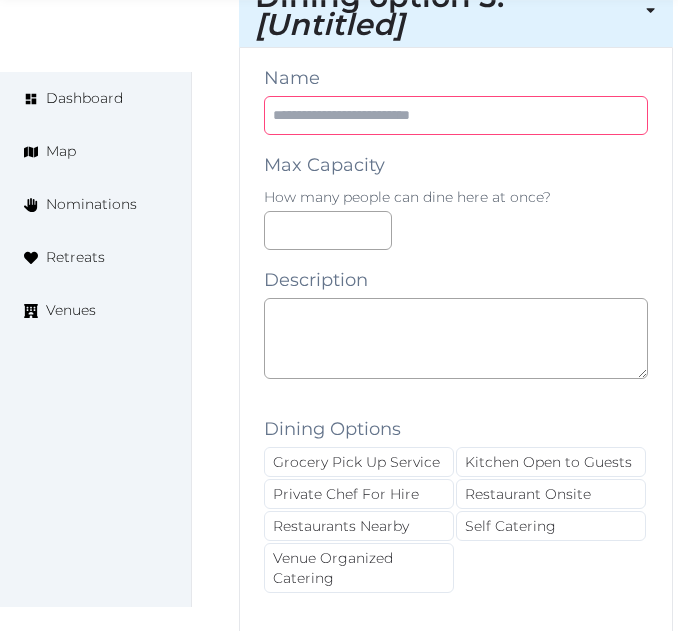 click at bounding box center (456, 115) 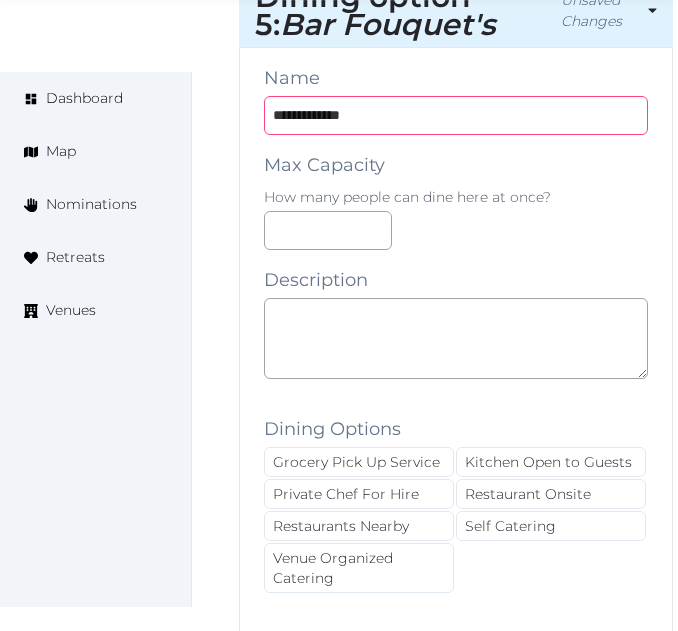 type on "**********" 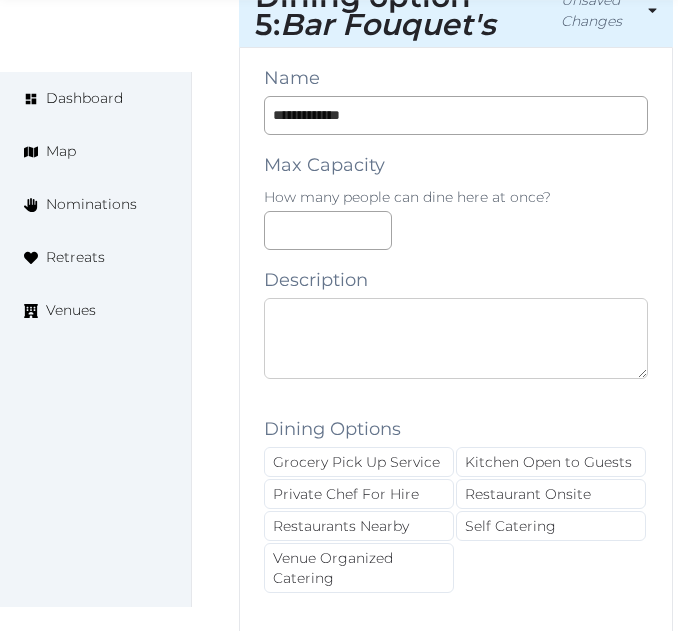 drag, startPoint x: 491, startPoint y: 326, endPoint x: 510, endPoint y: 327, distance: 19.026299 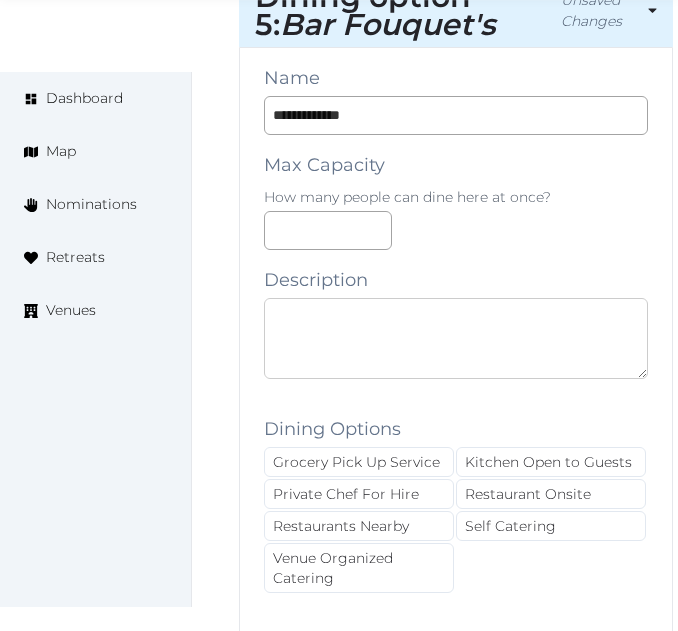 paste on "**********" 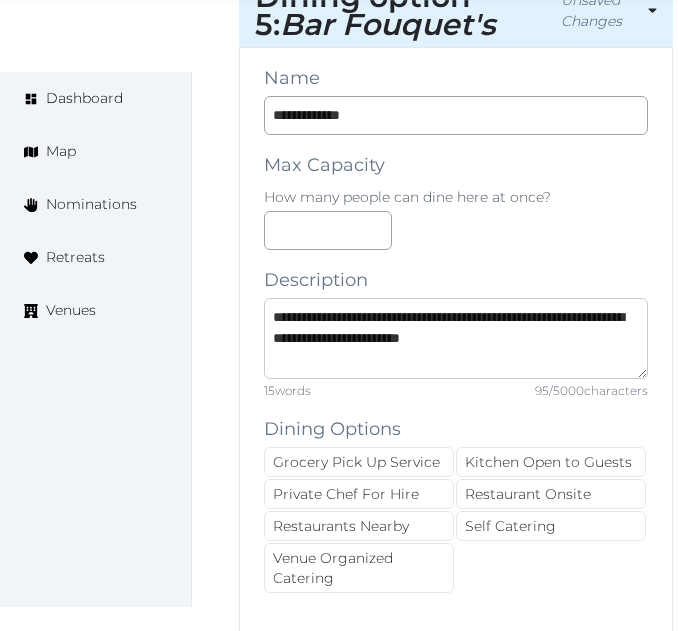 scroll, scrollTop: 11, scrollLeft: 0, axis: vertical 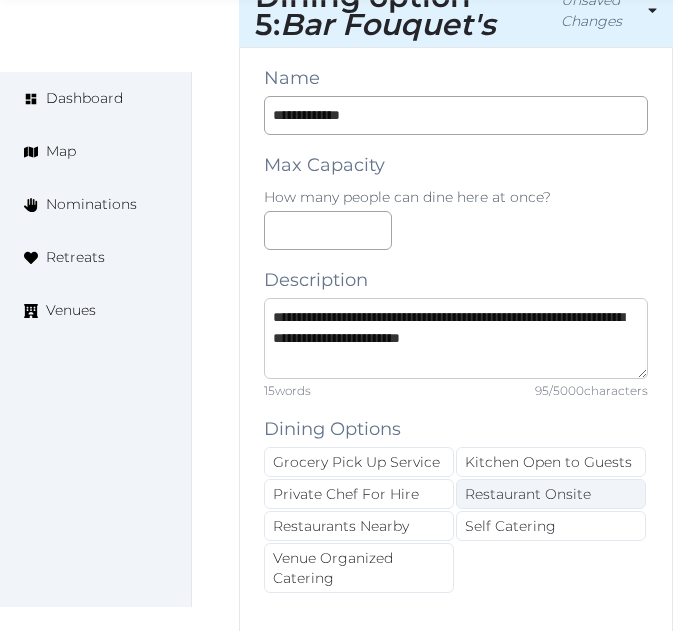 type on "**********" 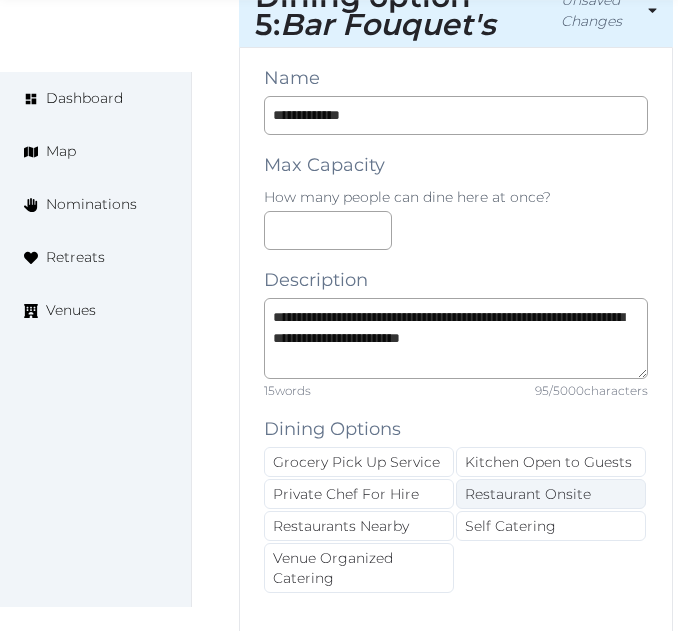 click on "Restaurant Onsite" at bounding box center [551, 494] 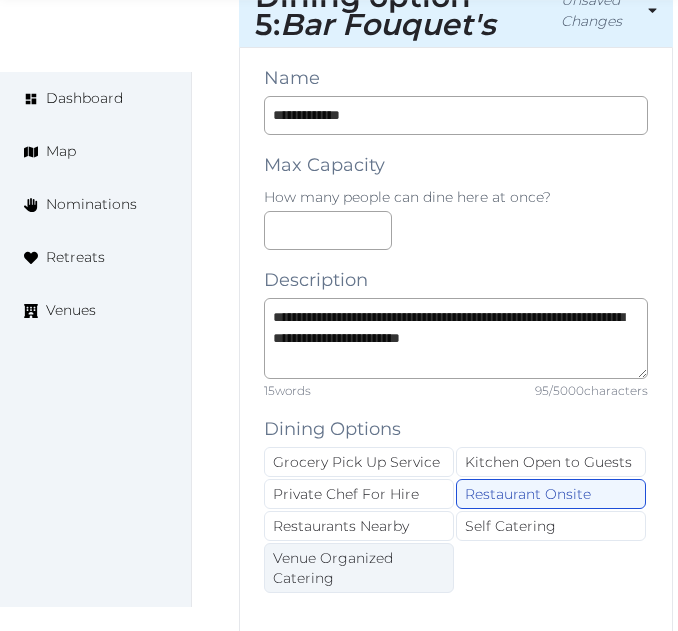 drag, startPoint x: 397, startPoint y: 564, endPoint x: 546, endPoint y: 491, distance: 165.92166 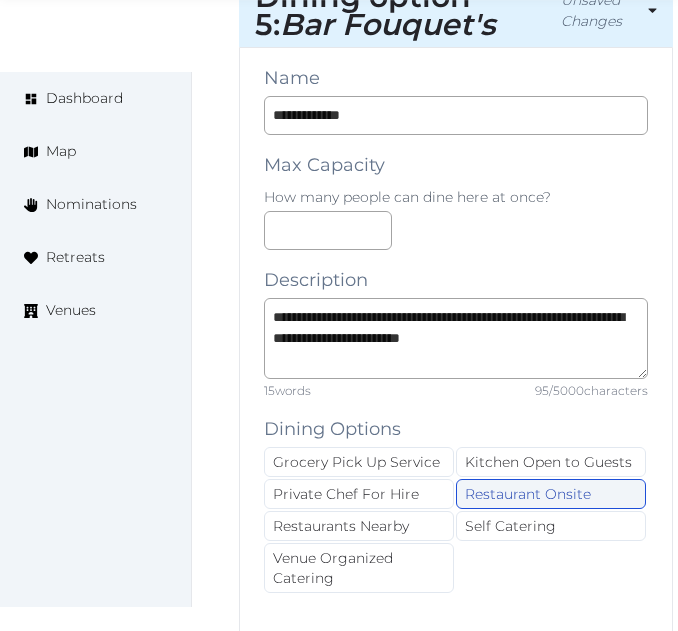 click on "Venue Organized Catering" at bounding box center [359, 568] 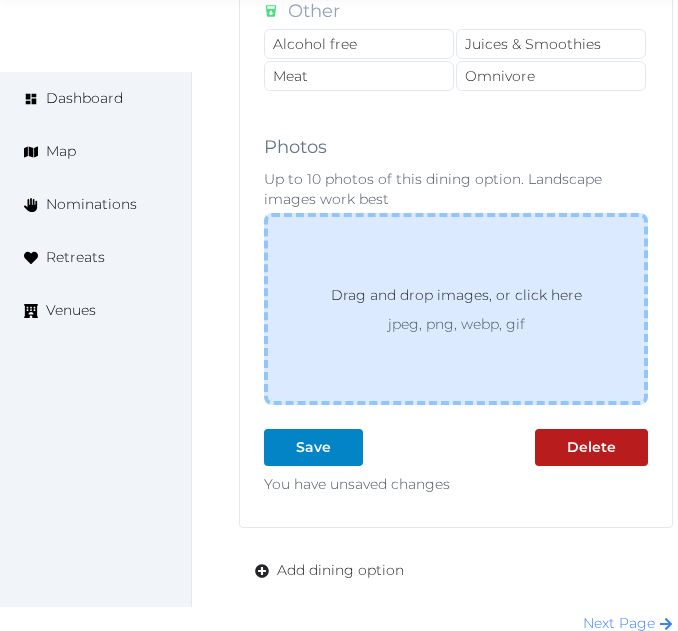 scroll, scrollTop: 8742, scrollLeft: 0, axis: vertical 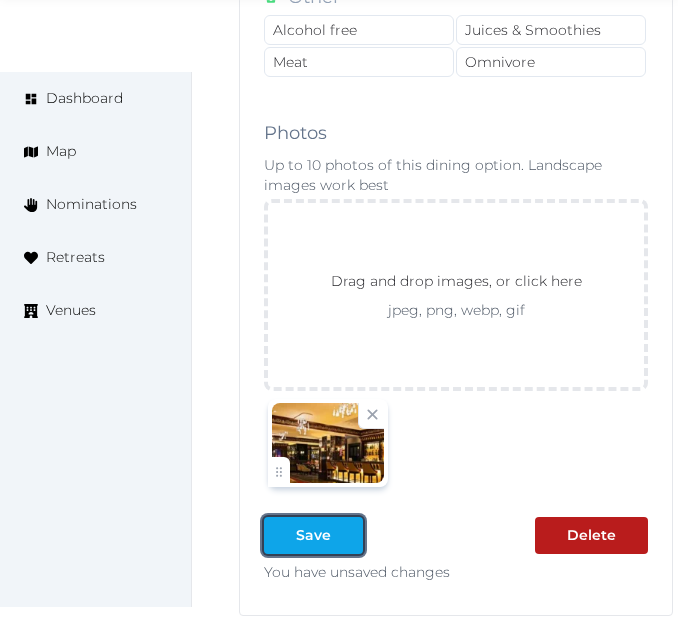 drag, startPoint x: 344, startPoint y: 536, endPoint x: 352, endPoint y: 528, distance: 11.313708 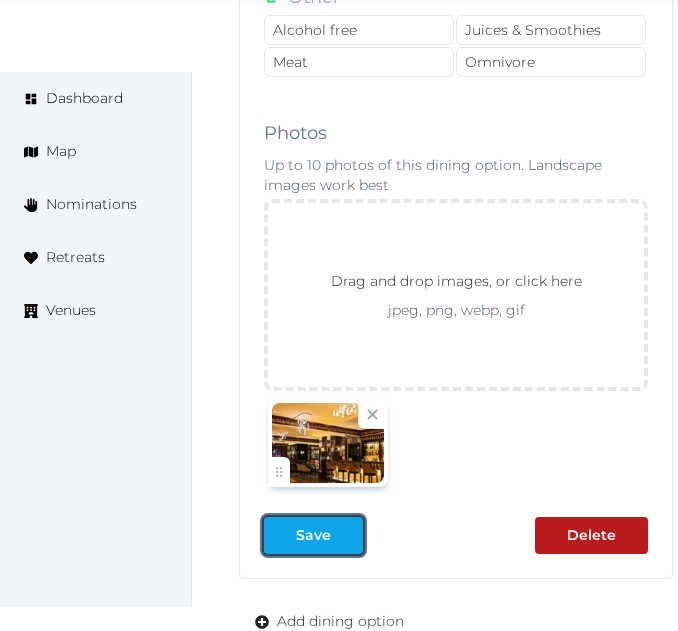 click at bounding box center (347, 535) 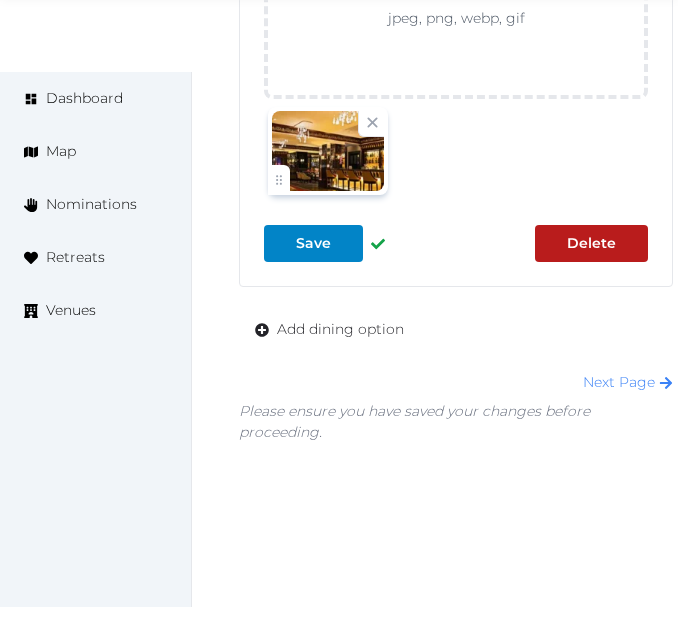 scroll, scrollTop: 8971, scrollLeft: 0, axis: vertical 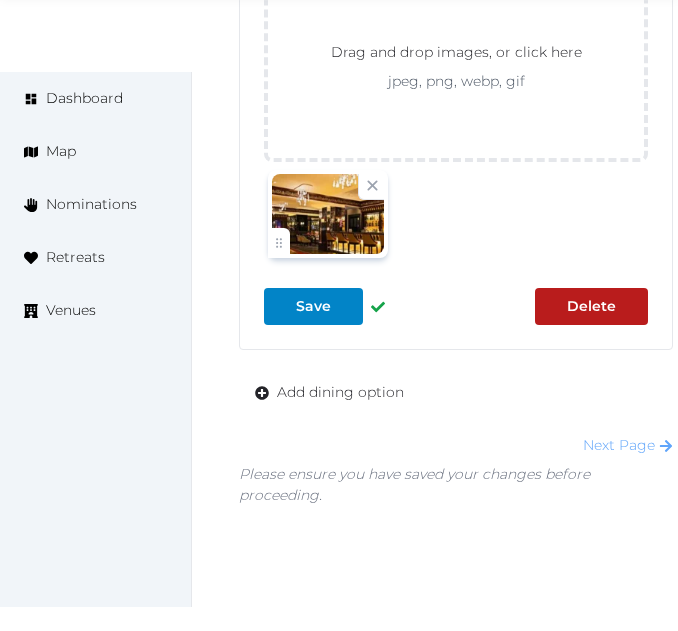 click on "Next Page" at bounding box center (628, 445) 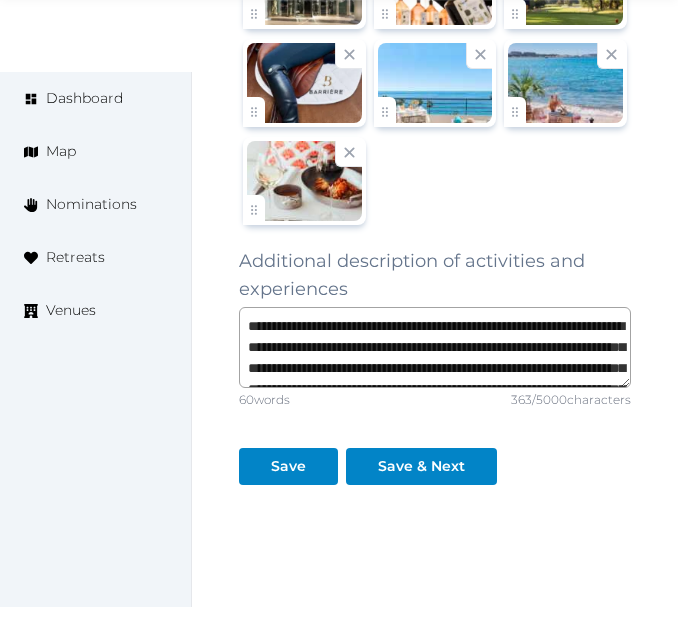 scroll, scrollTop: 3500, scrollLeft: 0, axis: vertical 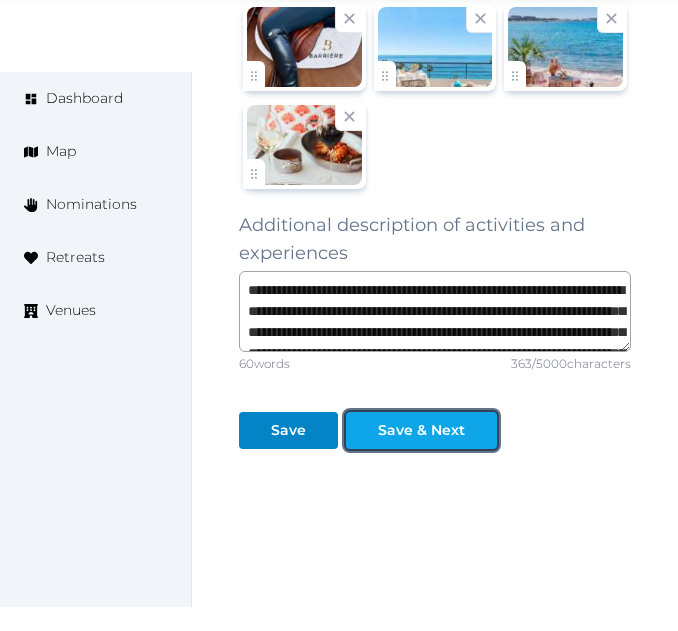 click on "Save & Next" at bounding box center (421, 430) 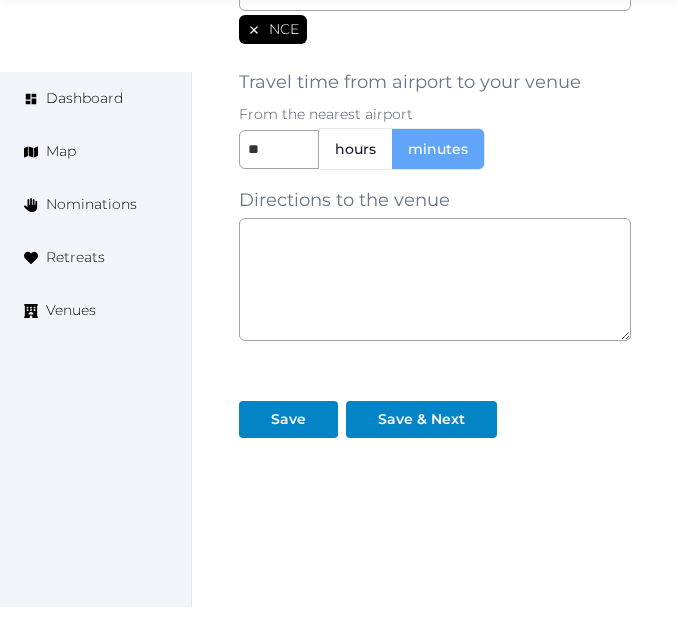 scroll, scrollTop: 1991, scrollLeft: 0, axis: vertical 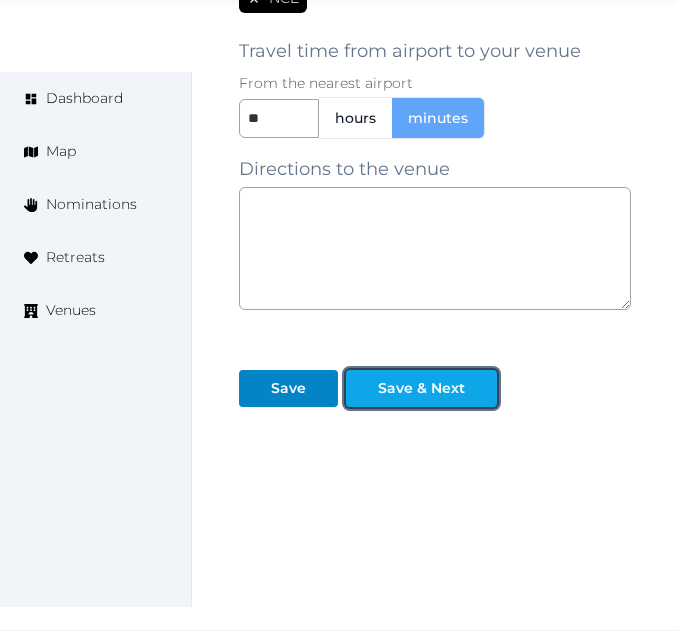 click at bounding box center (481, 388) 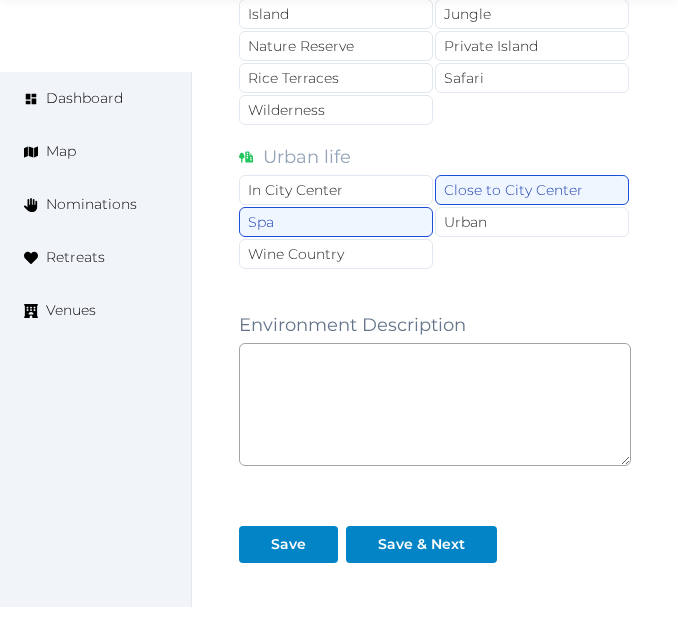 scroll, scrollTop: 2164, scrollLeft: 0, axis: vertical 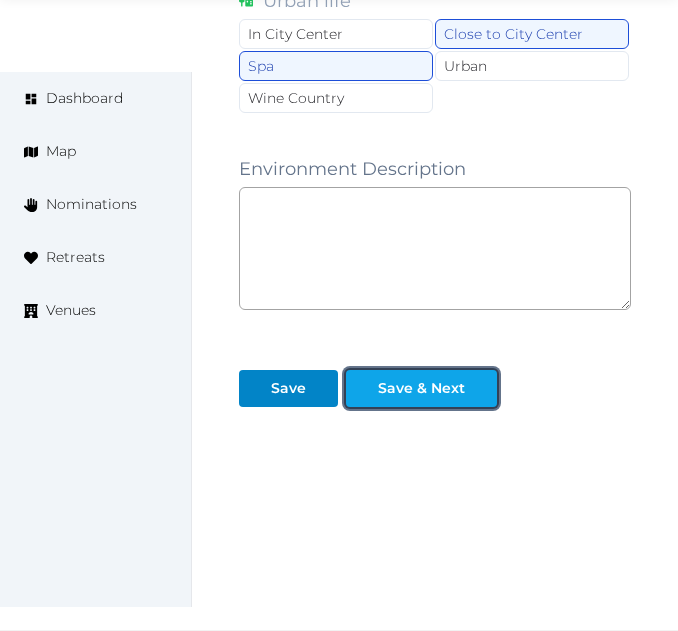 click on "Save & Next" at bounding box center (421, 388) 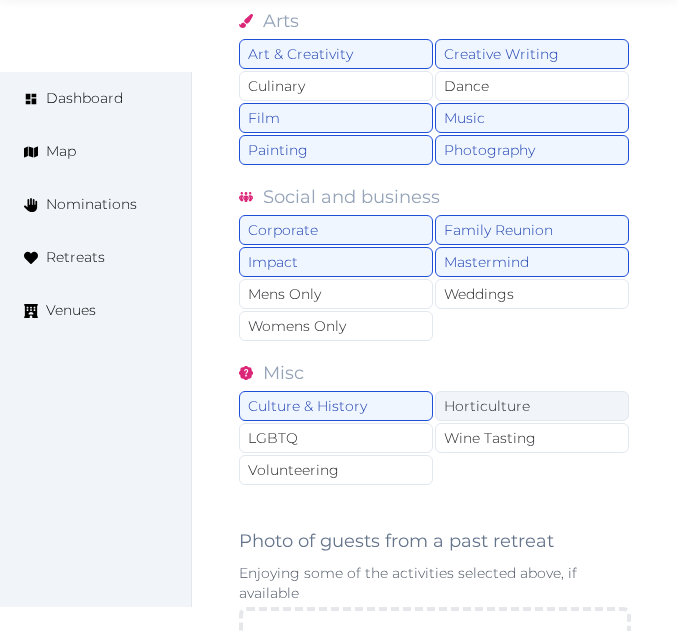 scroll, scrollTop: 2400, scrollLeft: 0, axis: vertical 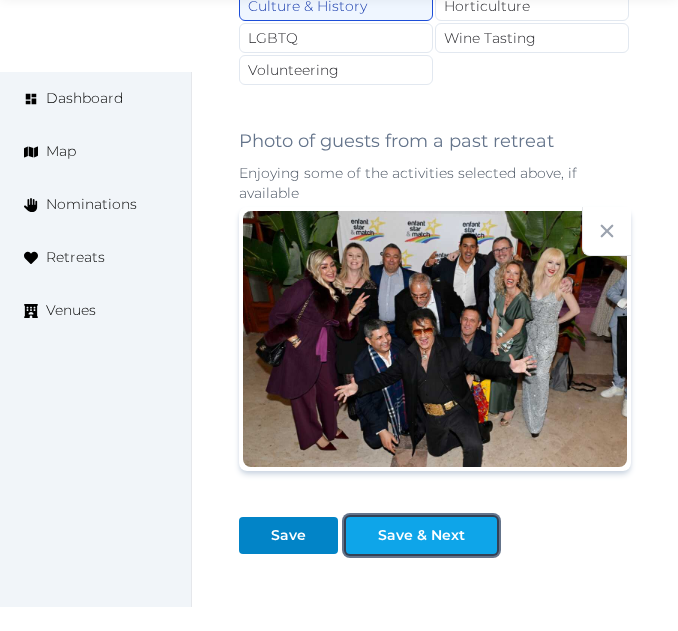 click on "Save & Next" at bounding box center [421, 535] 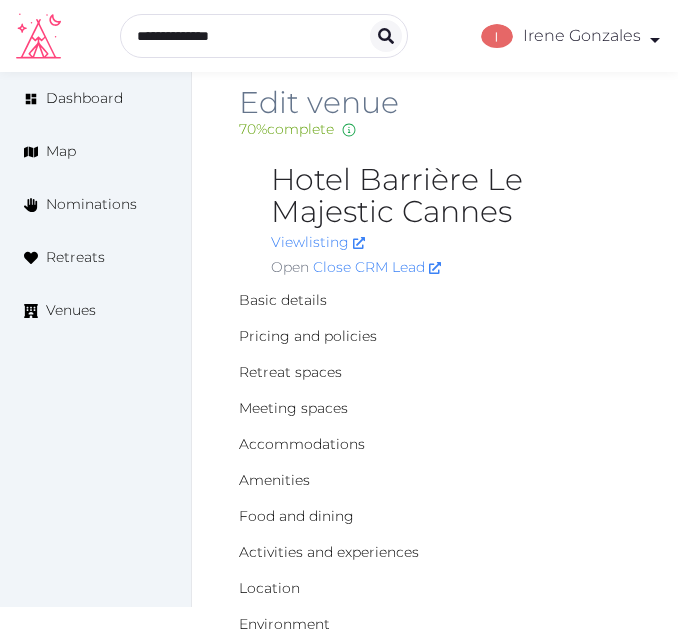 scroll, scrollTop: 0, scrollLeft: 0, axis: both 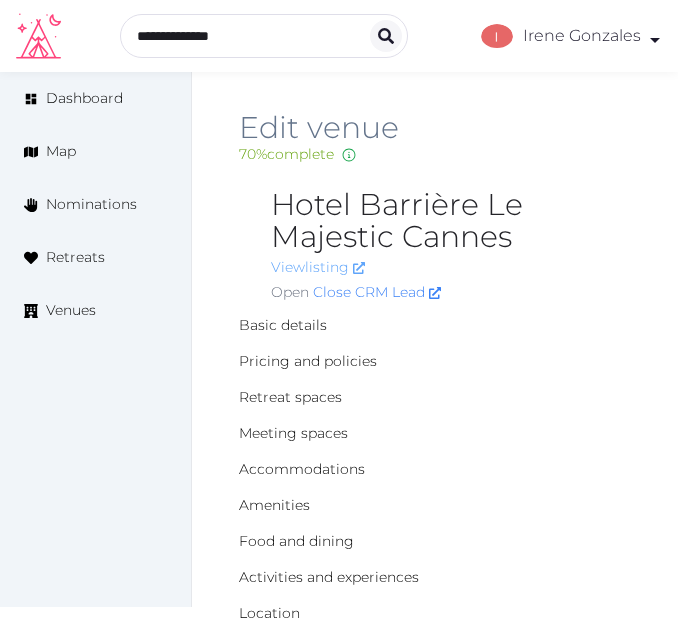 click on "View  listing" at bounding box center (318, 267) 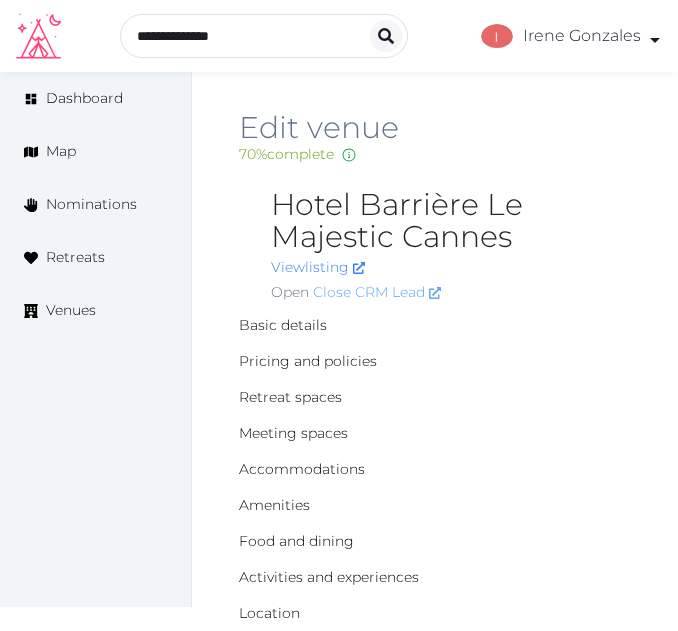 click on "Close CRM Lead" at bounding box center [377, 292] 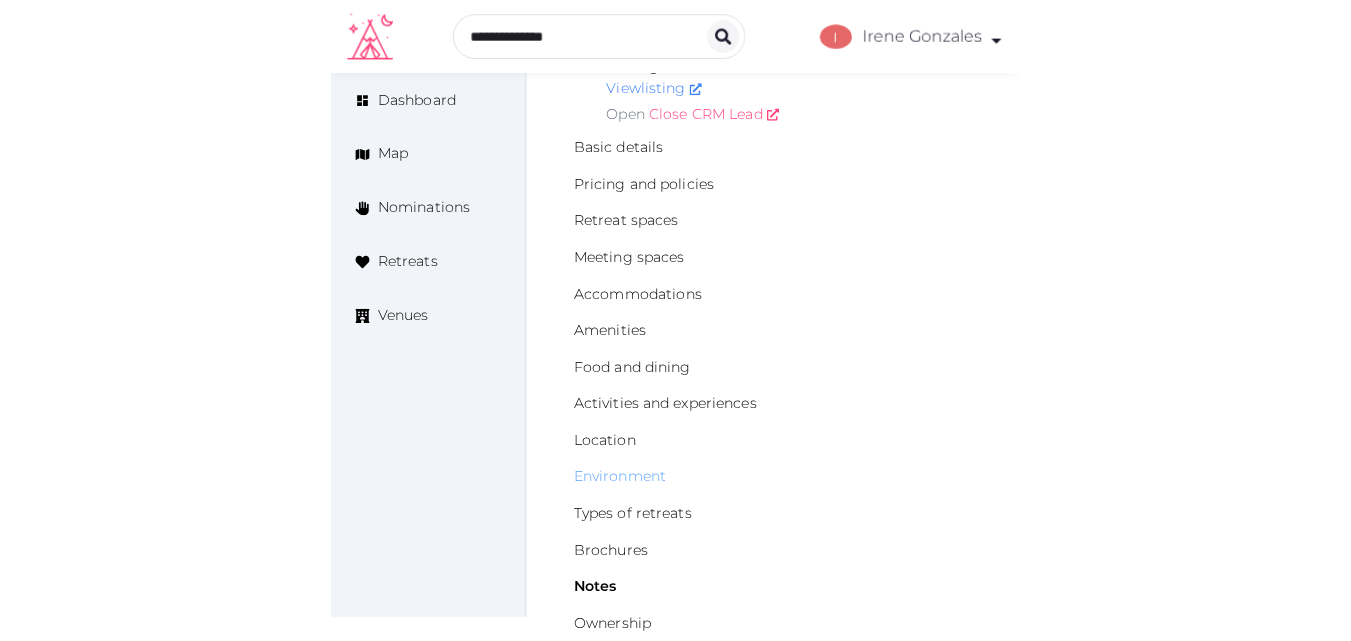 scroll, scrollTop: 0, scrollLeft: 0, axis: both 